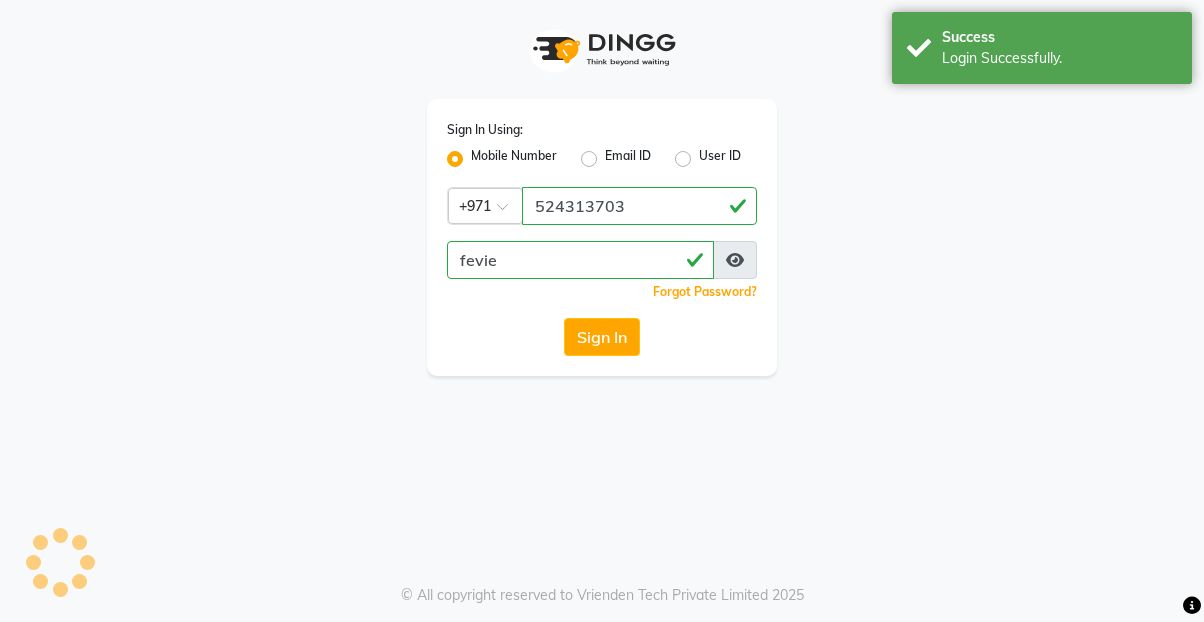 scroll, scrollTop: 0, scrollLeft: 0, axis: both 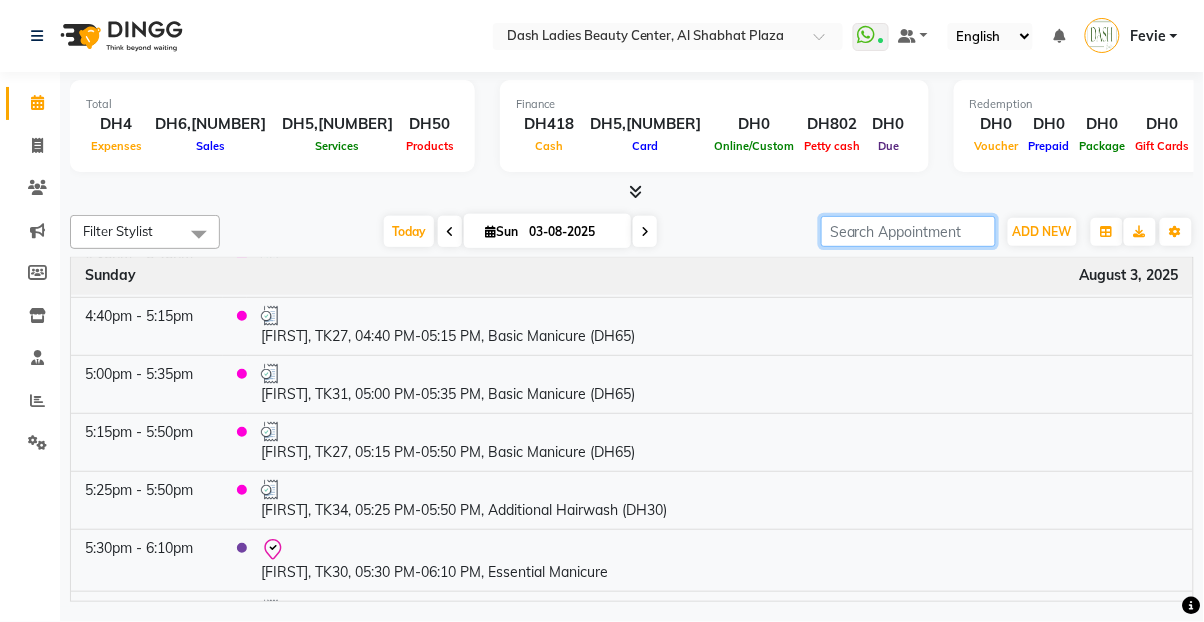 click at bounding box center (908, 231) 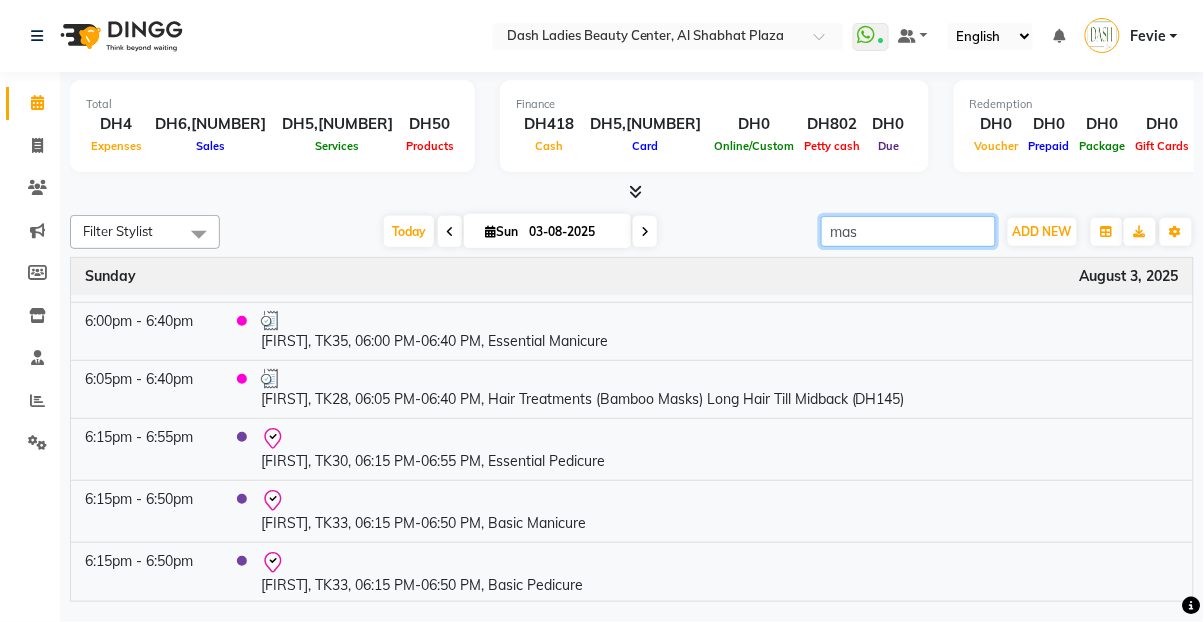 scroll, scrollTop: 0, scrollLeft: 0, axis: both 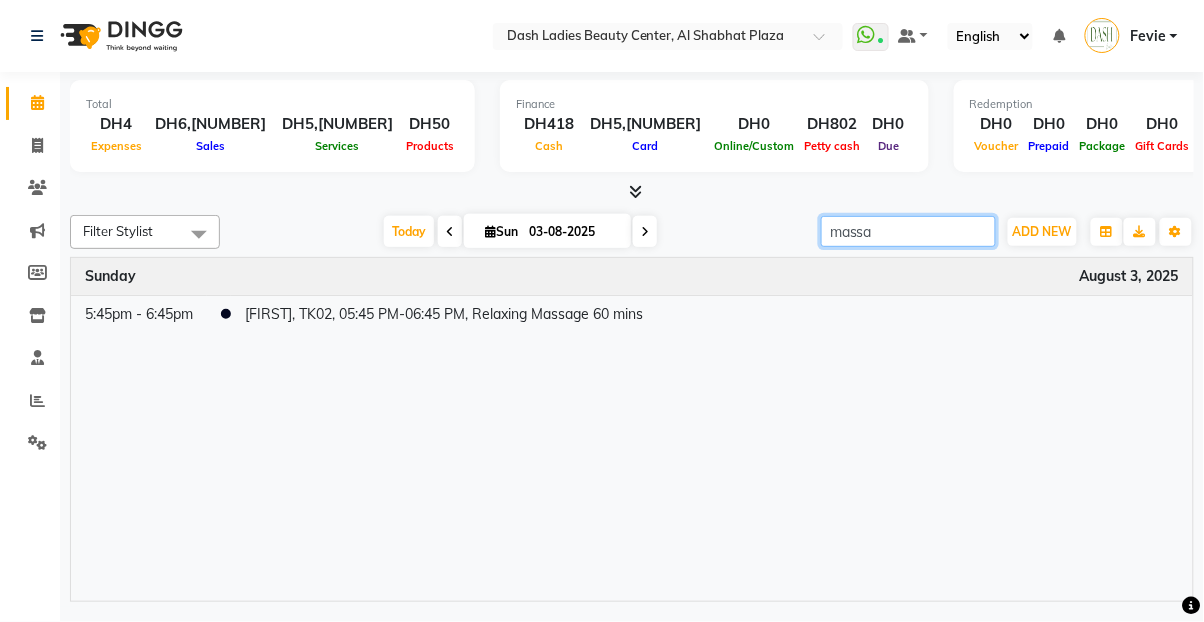 type on "massa" 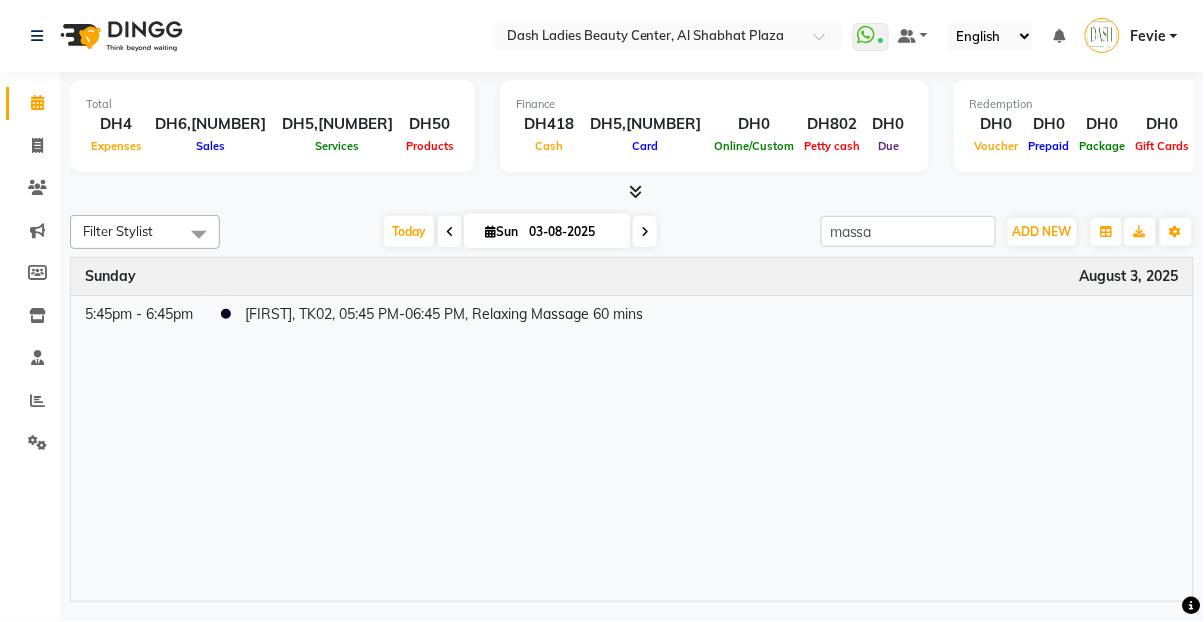 click on "[FIRST], TK02, 05:45 PM-06:45 PM, Relaxing Massage 60 mins" at bounding box center (712, 314) 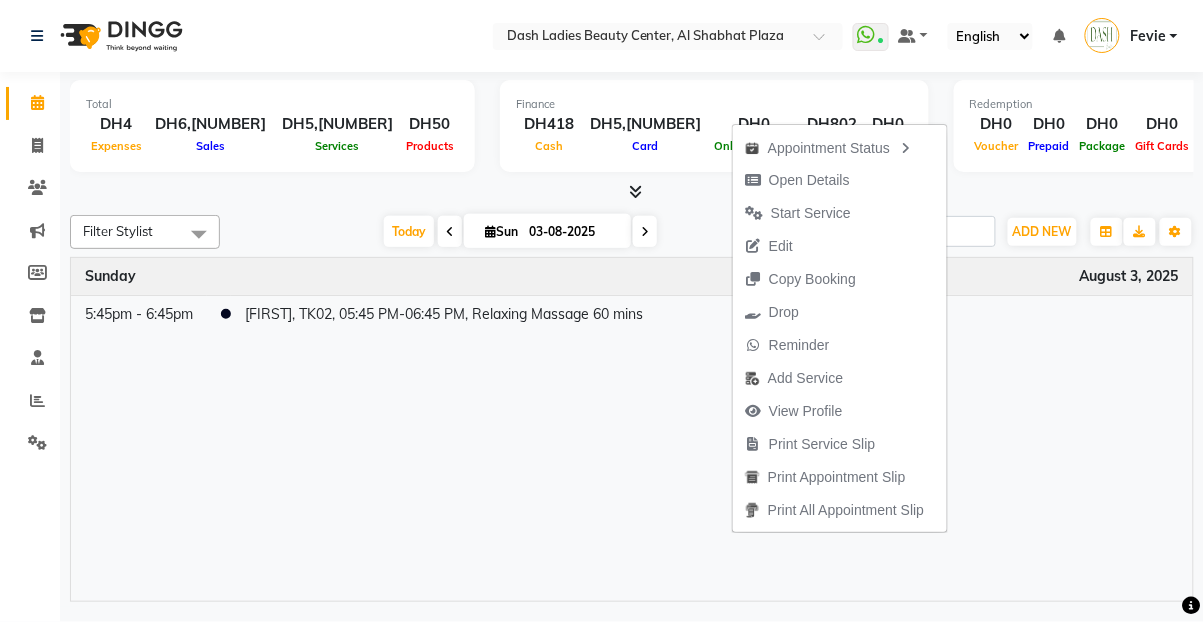 click on "Open Details" at bounding box center [797, 180] 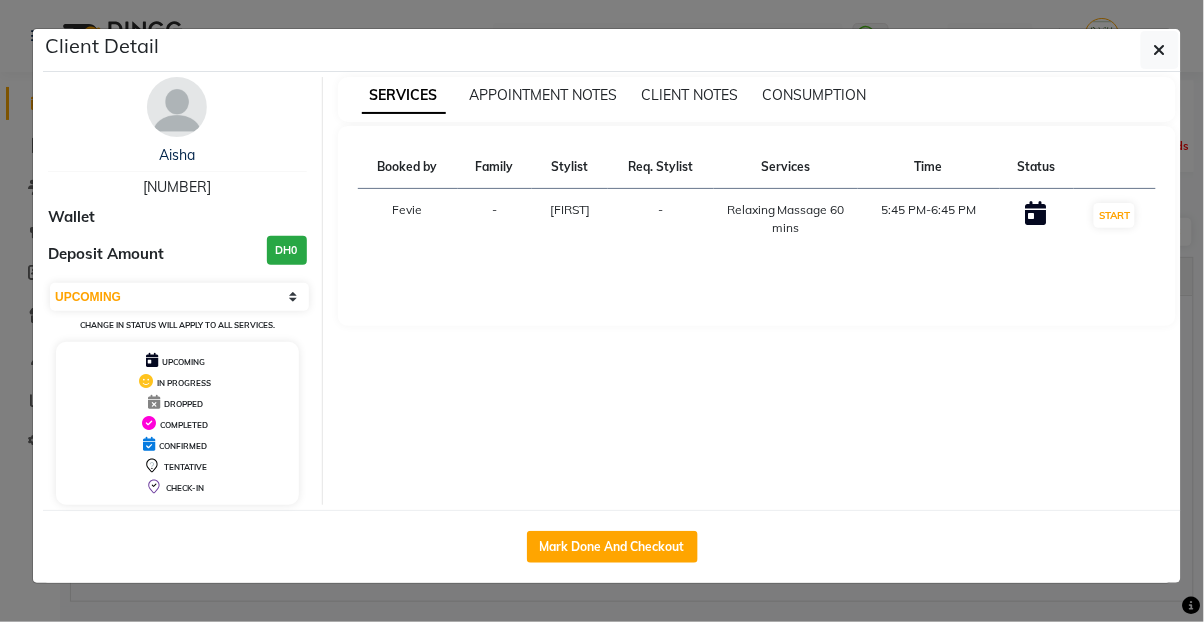click 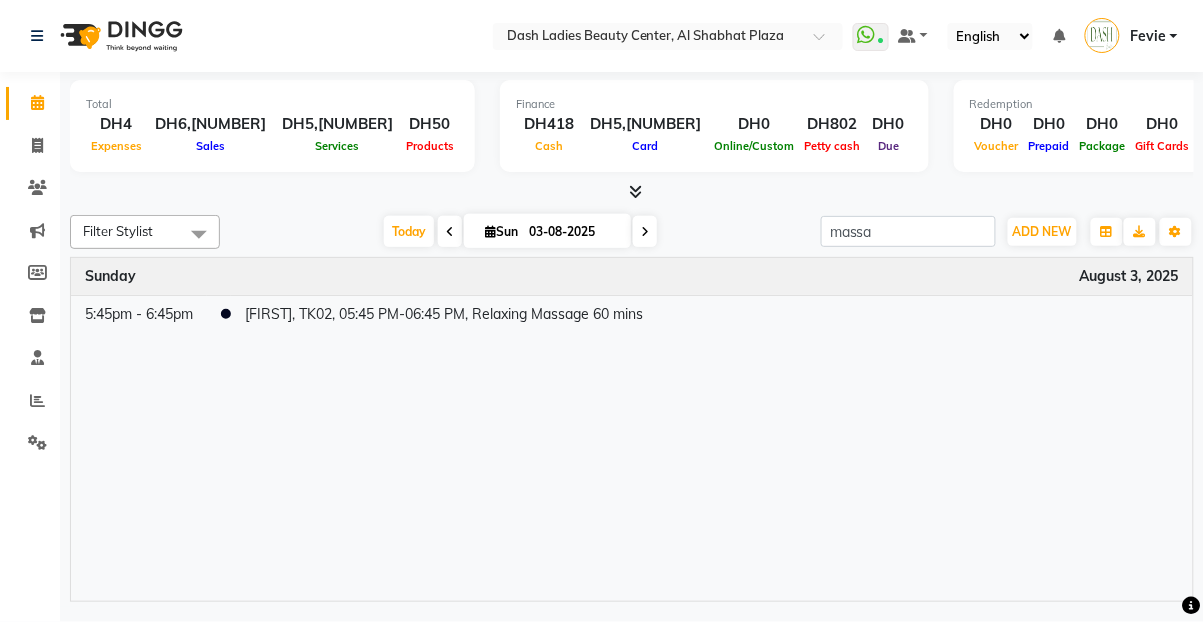 click on "[FIRST], TK02, 05:45 PM-06:45 PM, Relaxing Massage 60 mins" at bounding box center (712, 314) 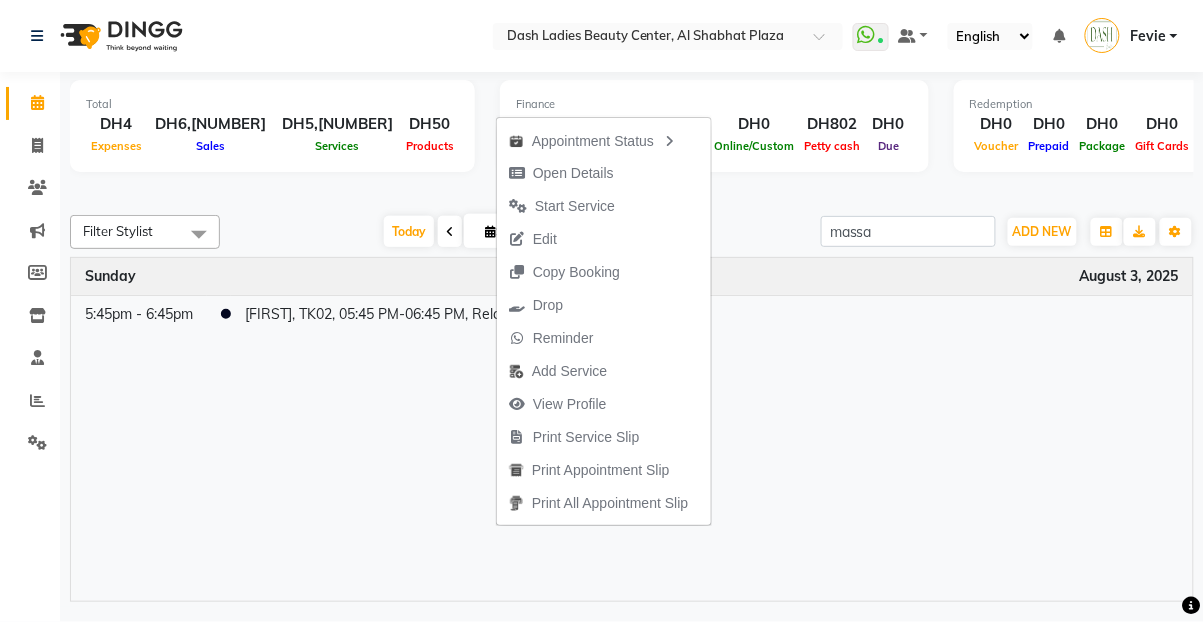 click on "Edit" at bounding box center (604, 239) 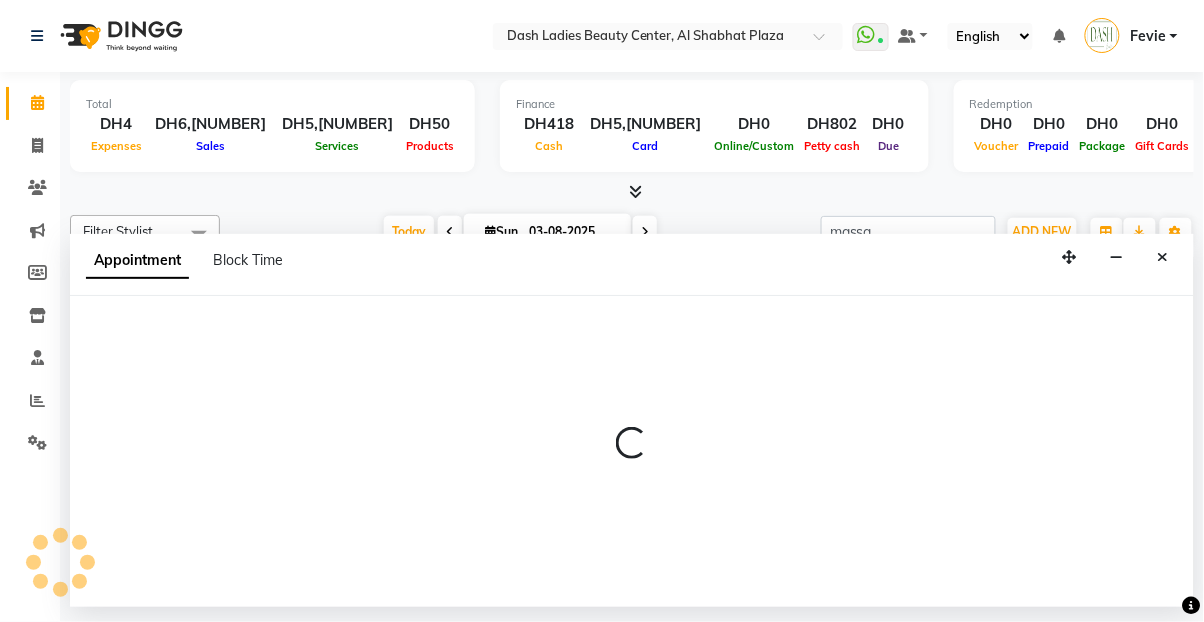 select on "tentative" 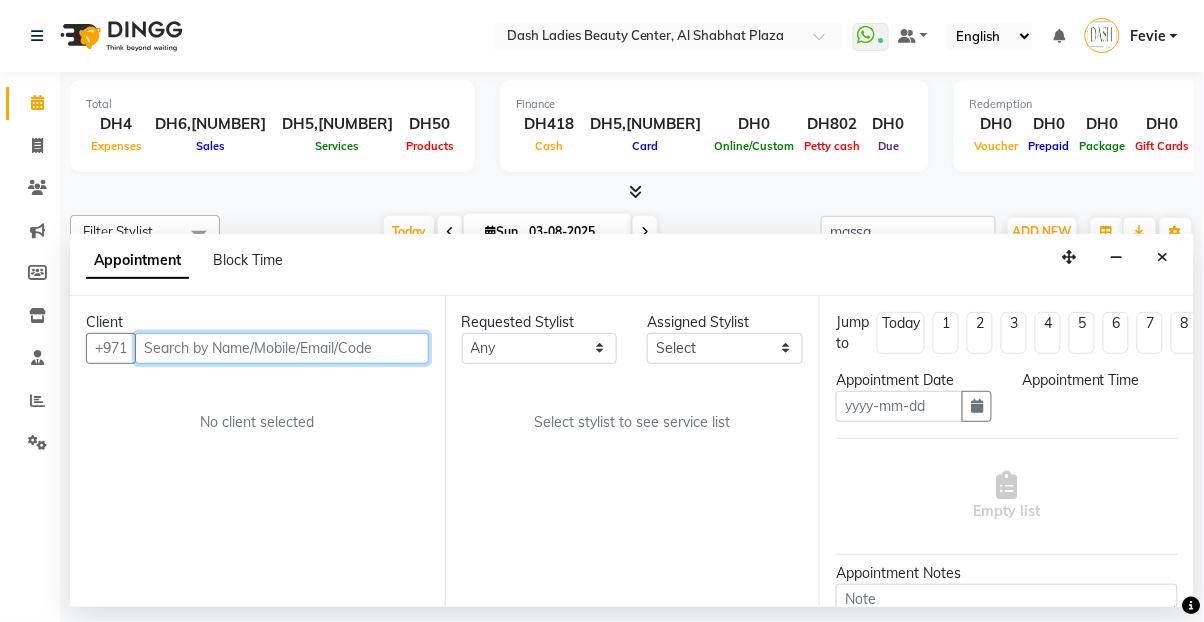 type on "03-08-2025" 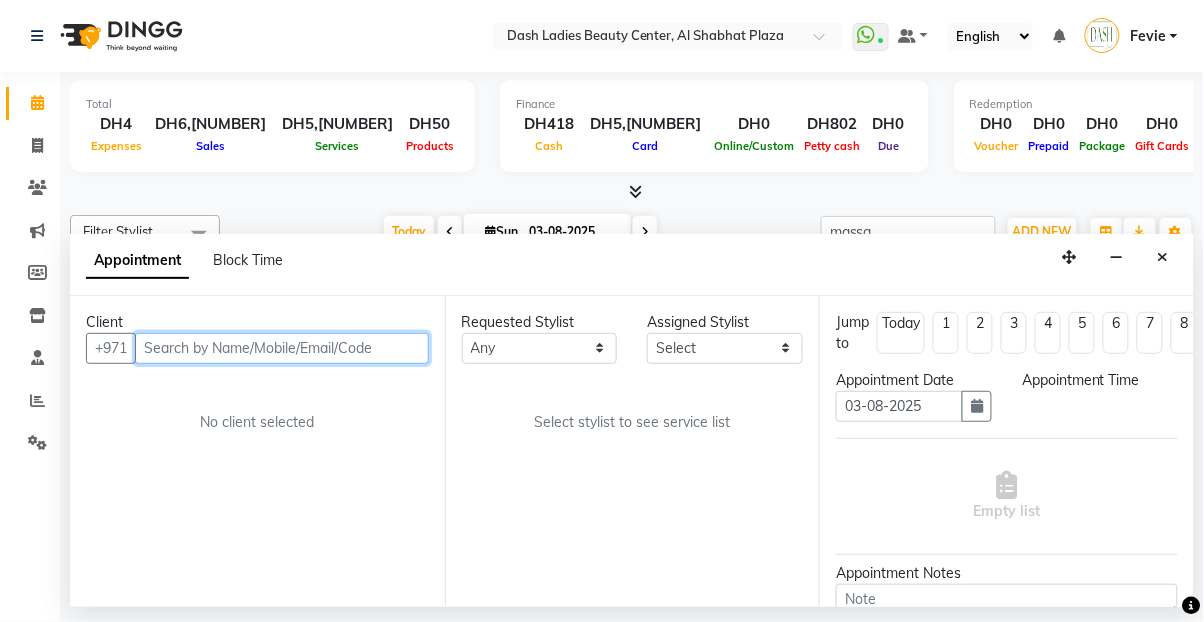 select on "upcoming" 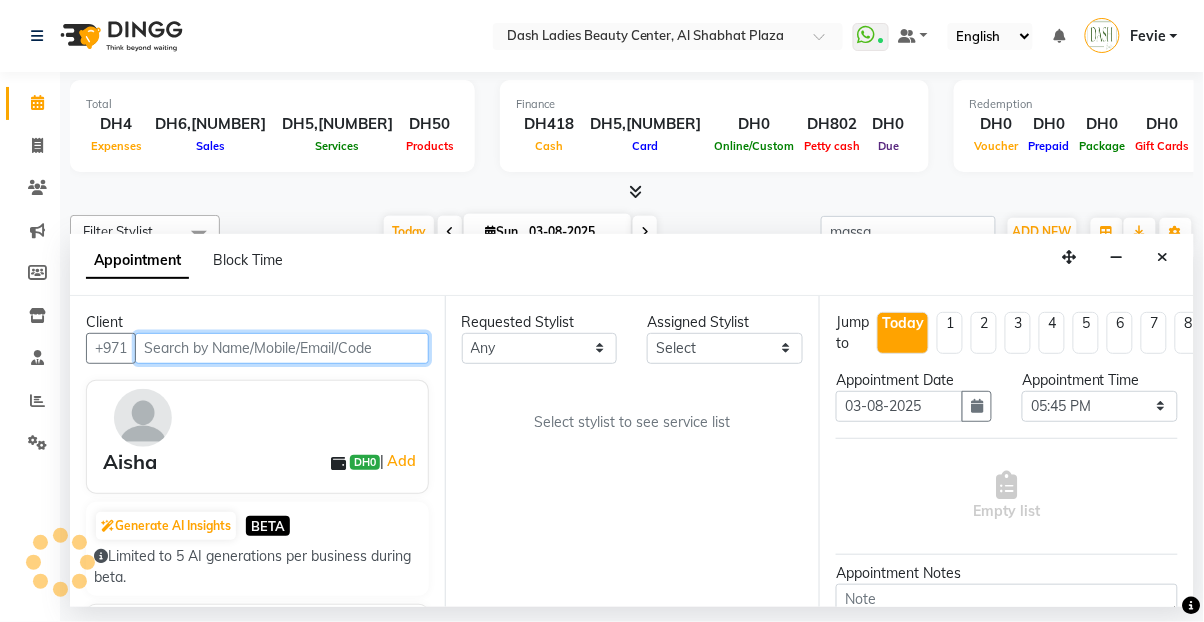 type 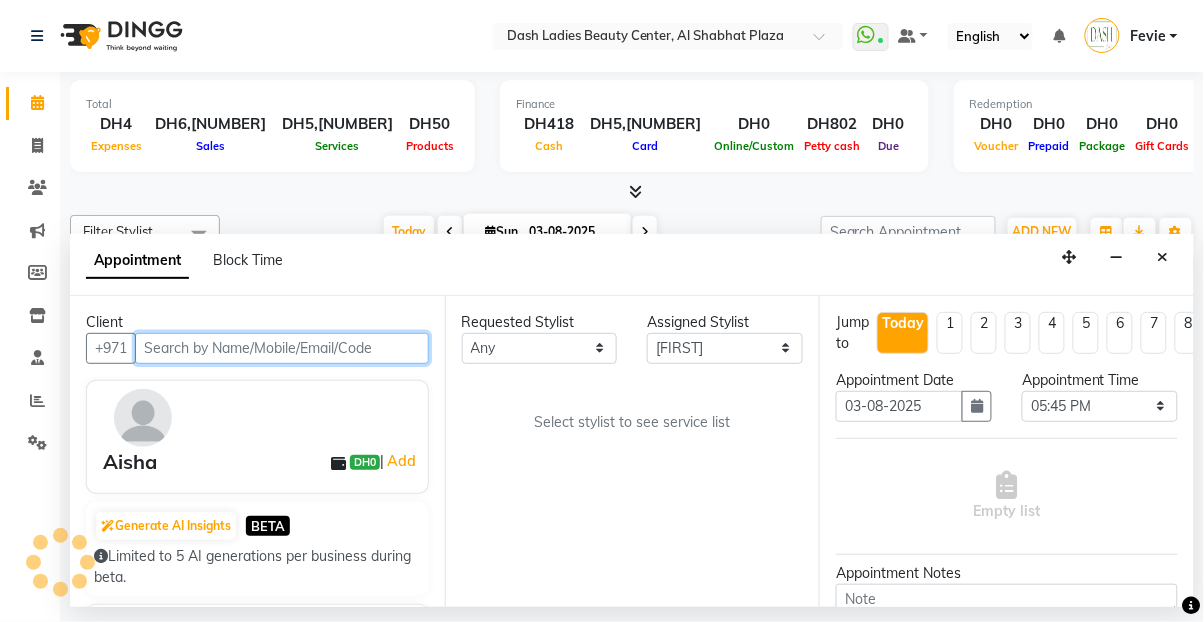select on "4202" 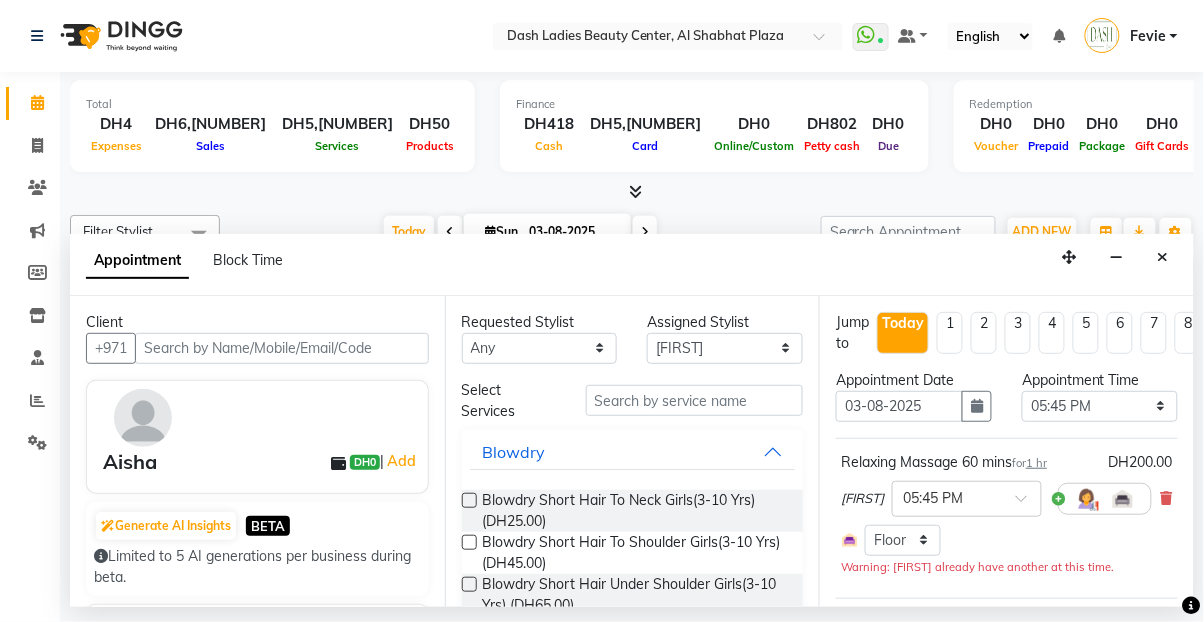 click at bounding box center (1167, 498) 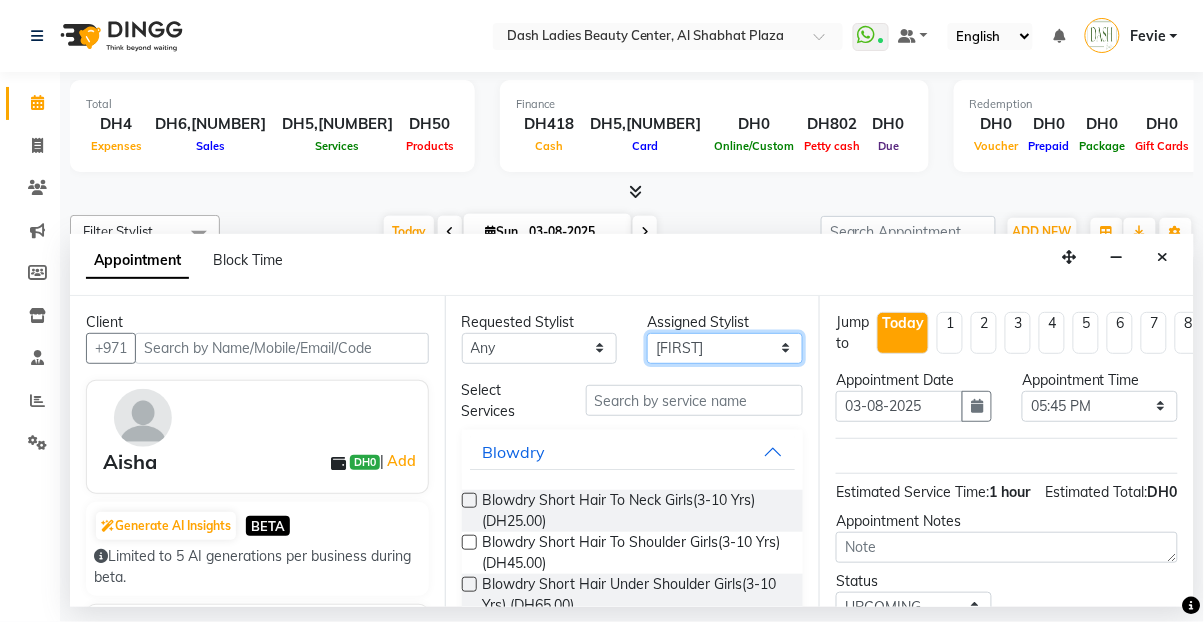 click on "Select Aizel Angelina Anna Bobi Edlyn Flora Grace Janine Jelyn Mariel Maya Nancy Nilam Nita Peace Rose Marie Saman Talina" at bounding box center [725, 348] 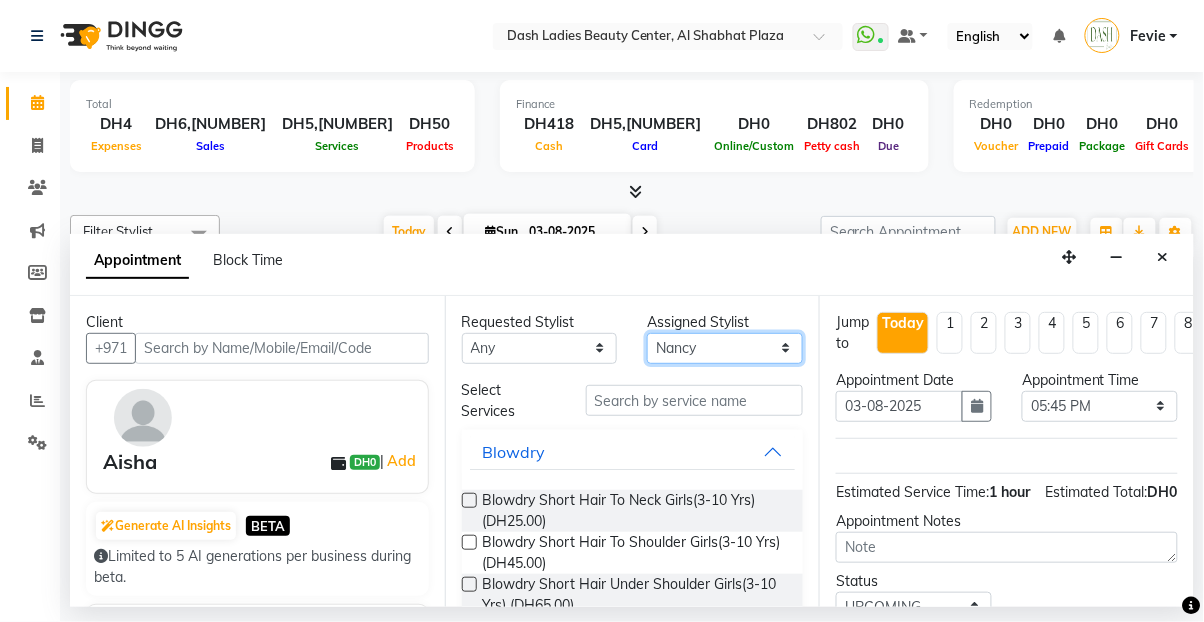 select on "81108" 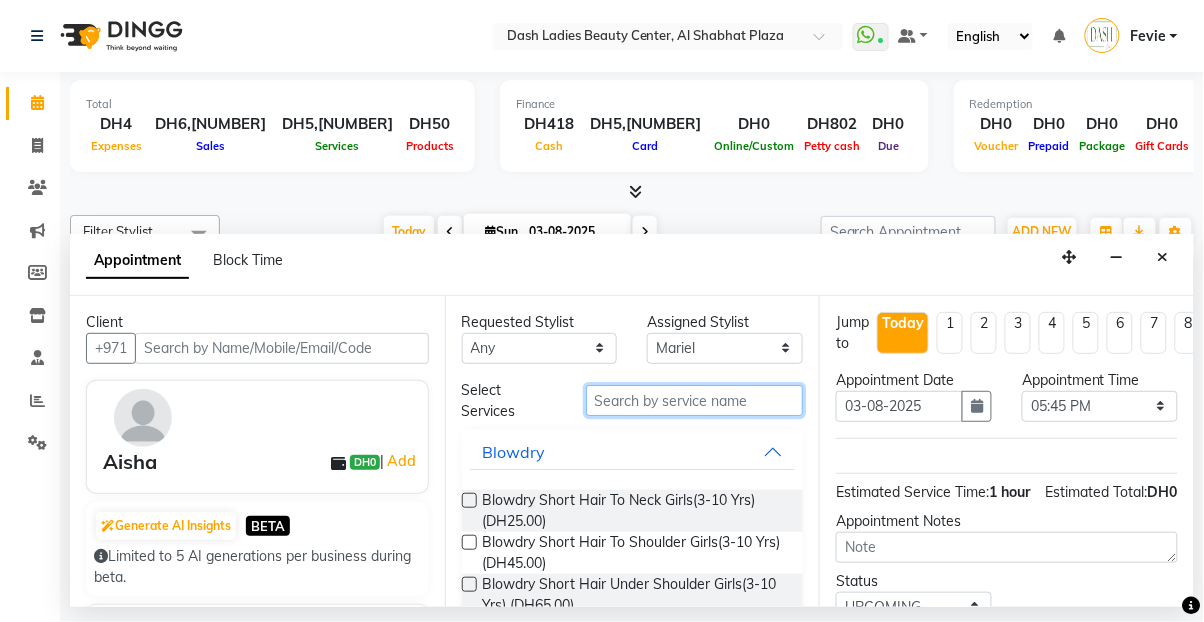 click at bounding box center [695, 400] 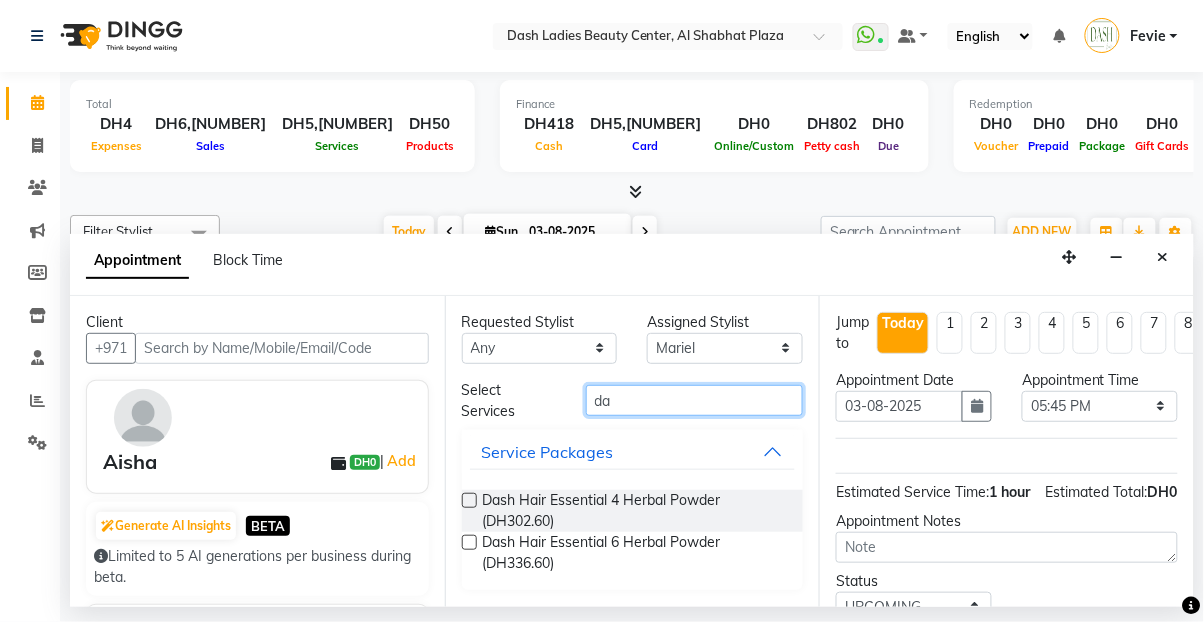 type on "d" 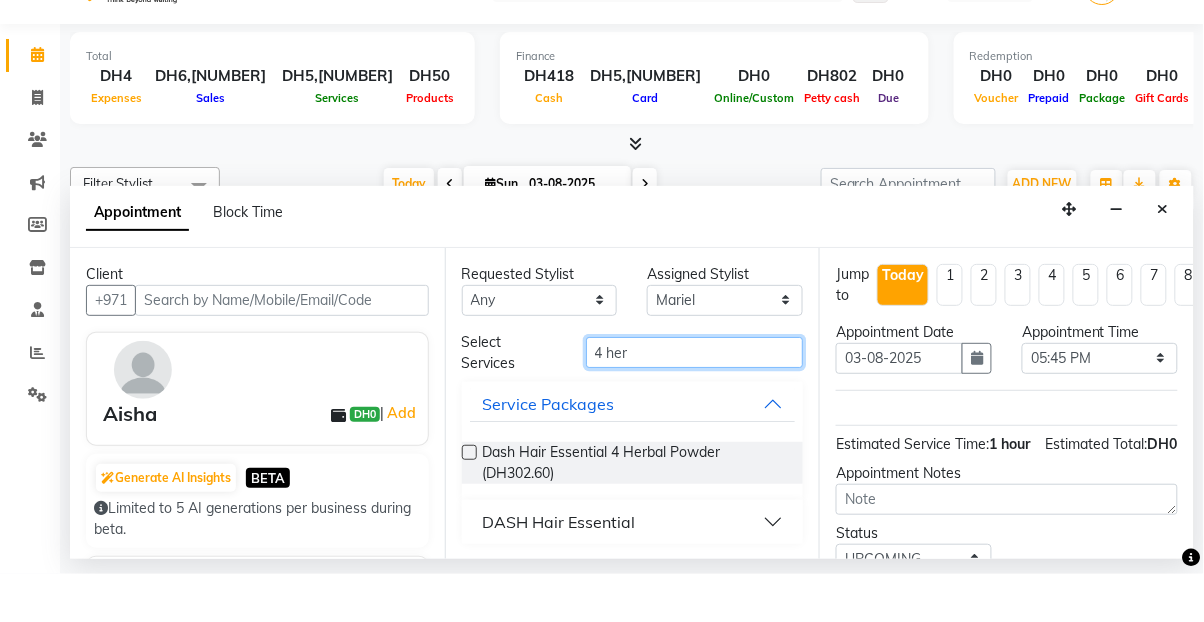 type on "4 her" 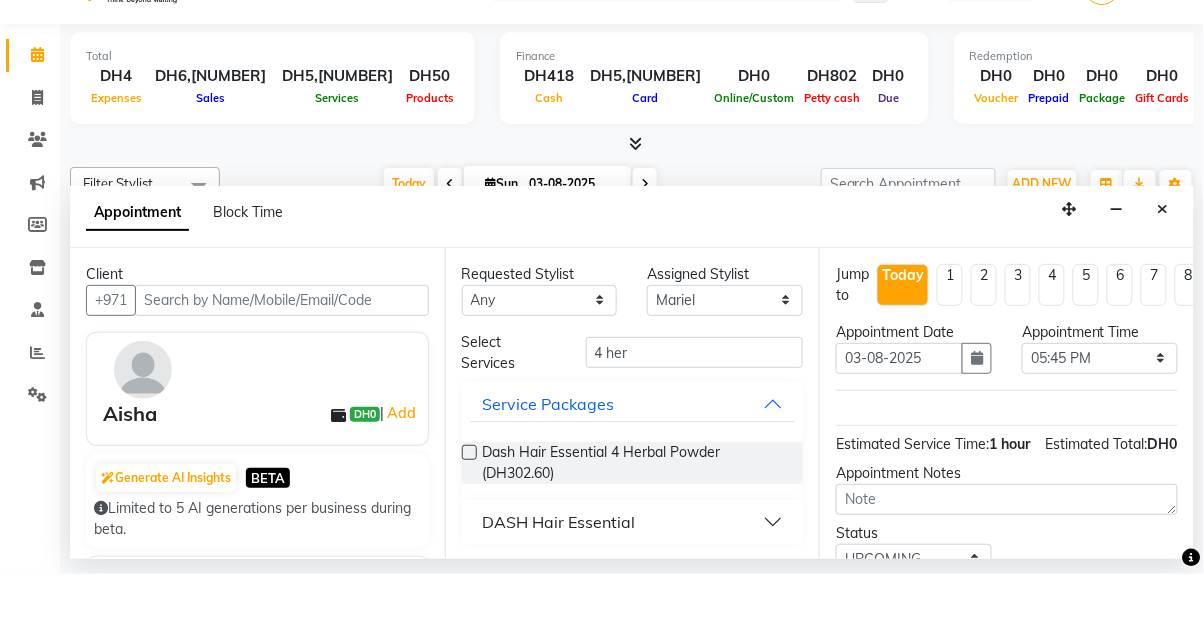 click on "DASH Hair Essential" at bounding box center [633, 570] 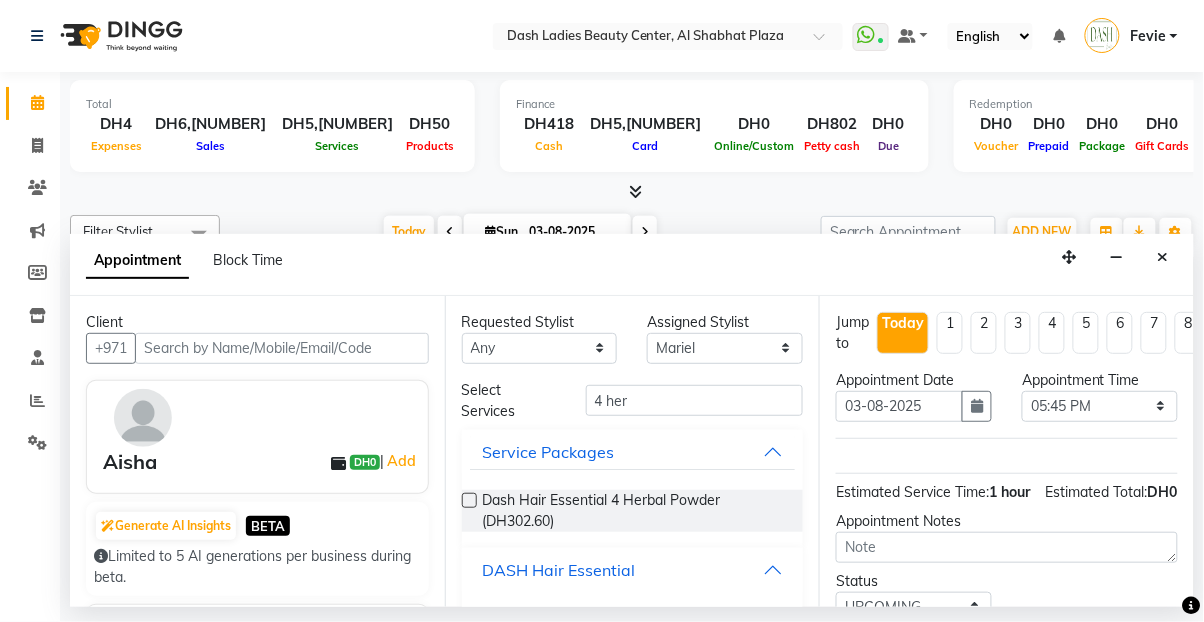 scroll, scrollTop: 20, scrollLeft: 0, axis: vertical 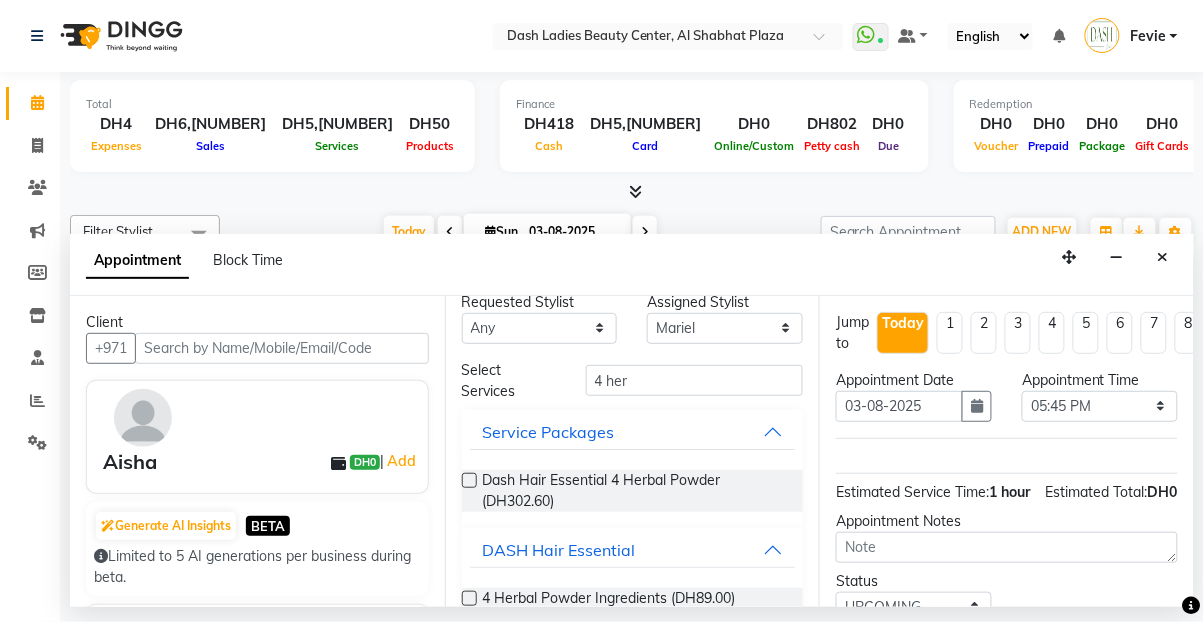 click on "4 Herbal Powder Ingredients (DH89.00)" at bounding box center [609, 600] 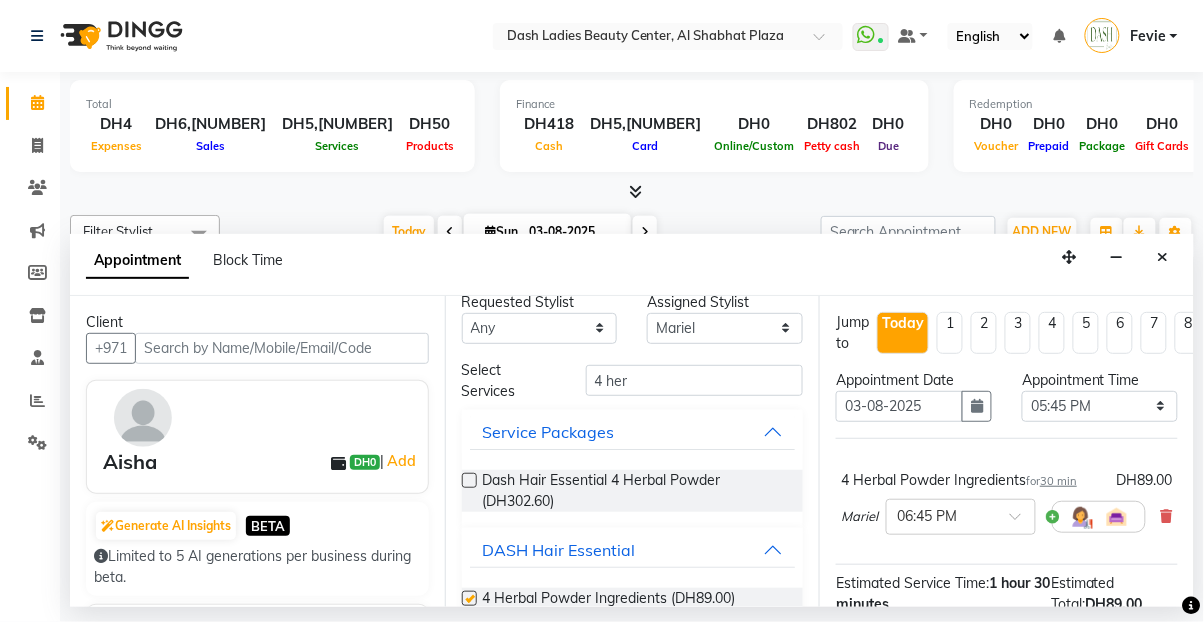 checkbox on "false" 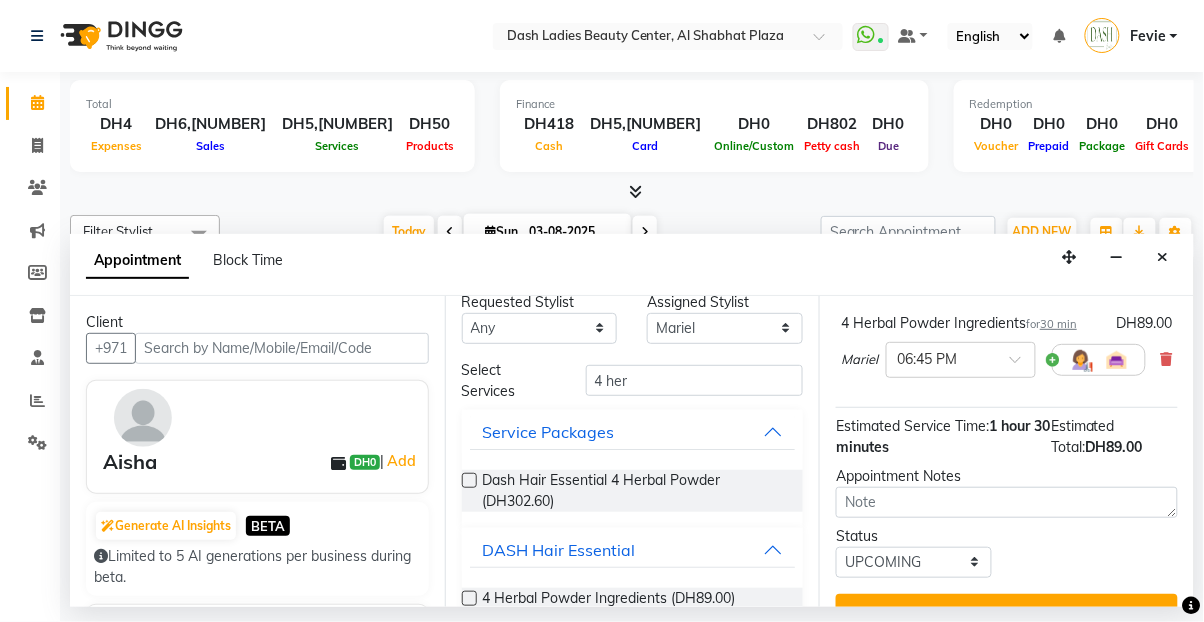 scroll, scrollTop: 153, scrollLeft: 0, axis: vertical 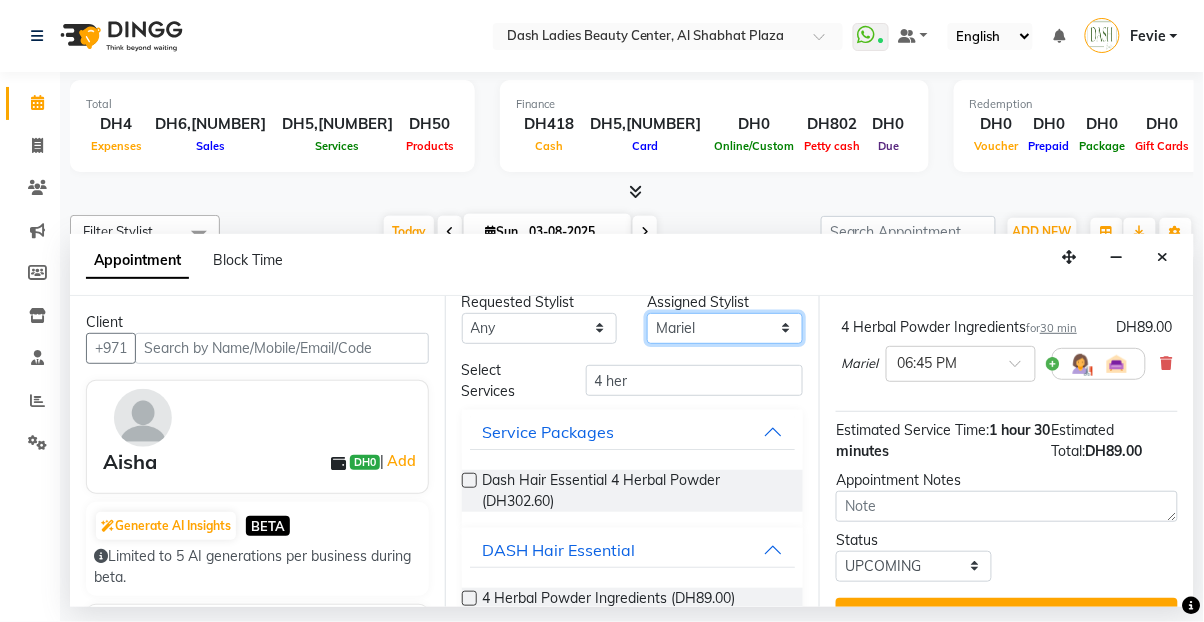 click on "Select Aizel Angelina Anna Bobi Edlyn Flora Grace Janine Jelyn Mariel Maya Nancy Nilam Nita Peace Rose Marie Saman Talina" at bounding box center (725, 328) 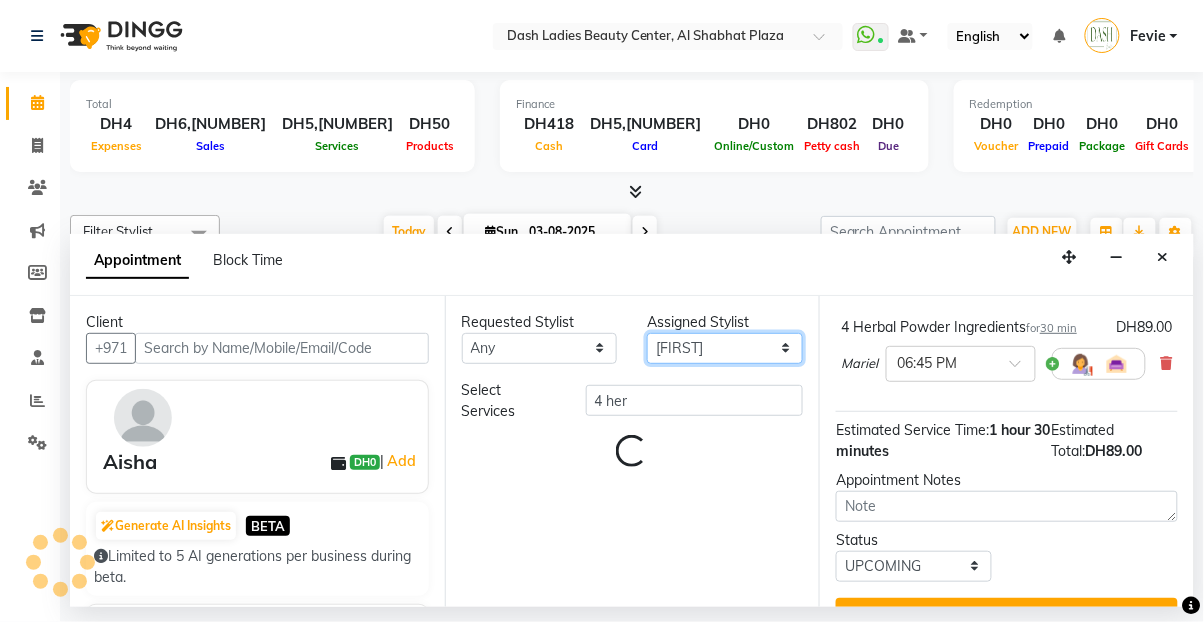 scroll, scrollTop: 0, scrollLeft: 0, axis: both 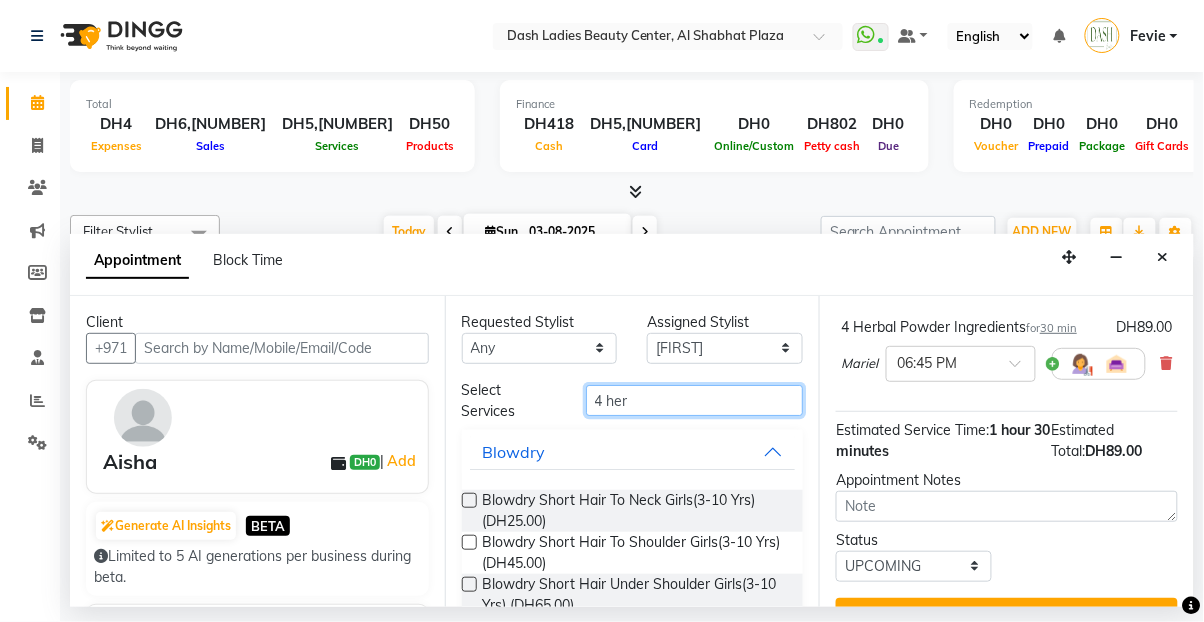 click on "4 her" at bounding box center [695, 400] 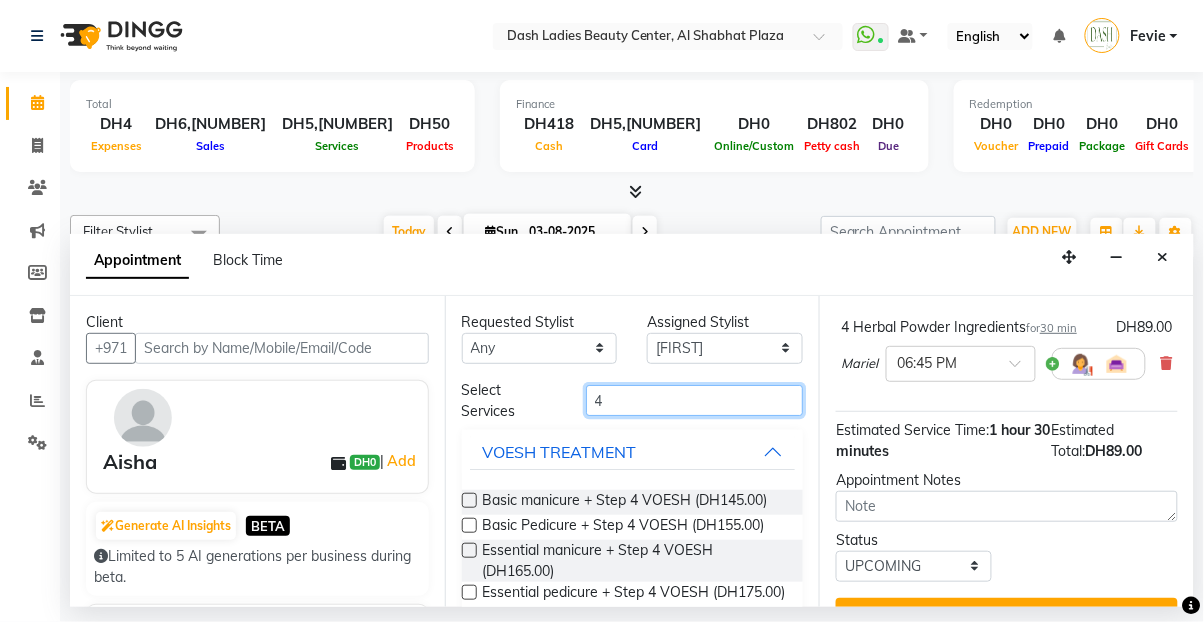 type on "4" 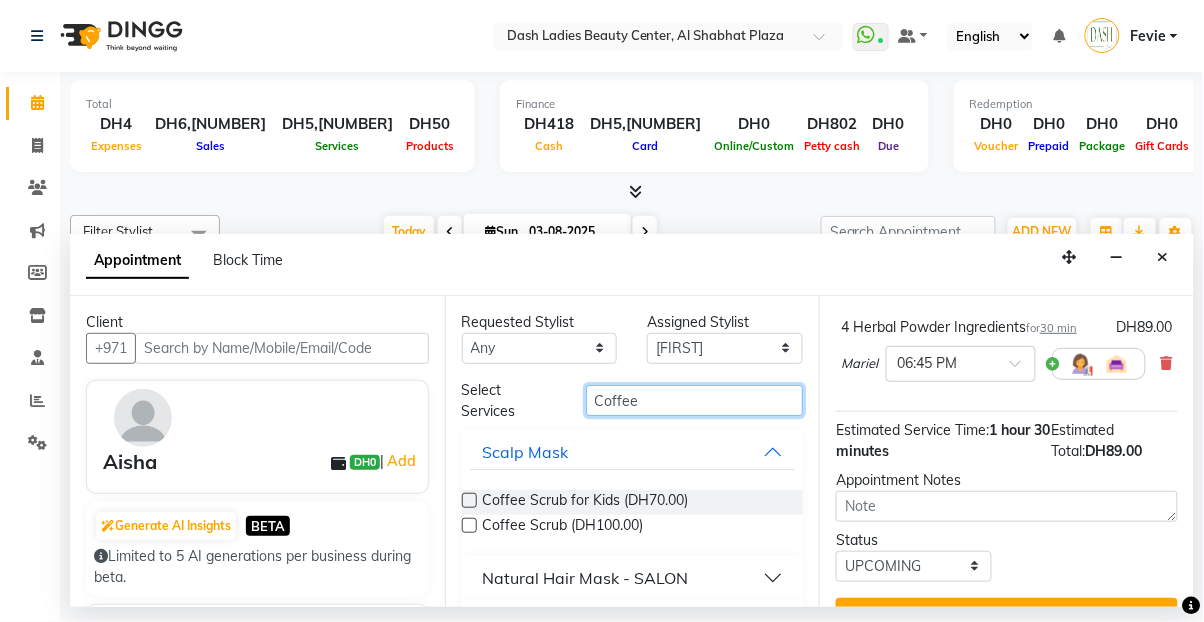 type on "Coffee" 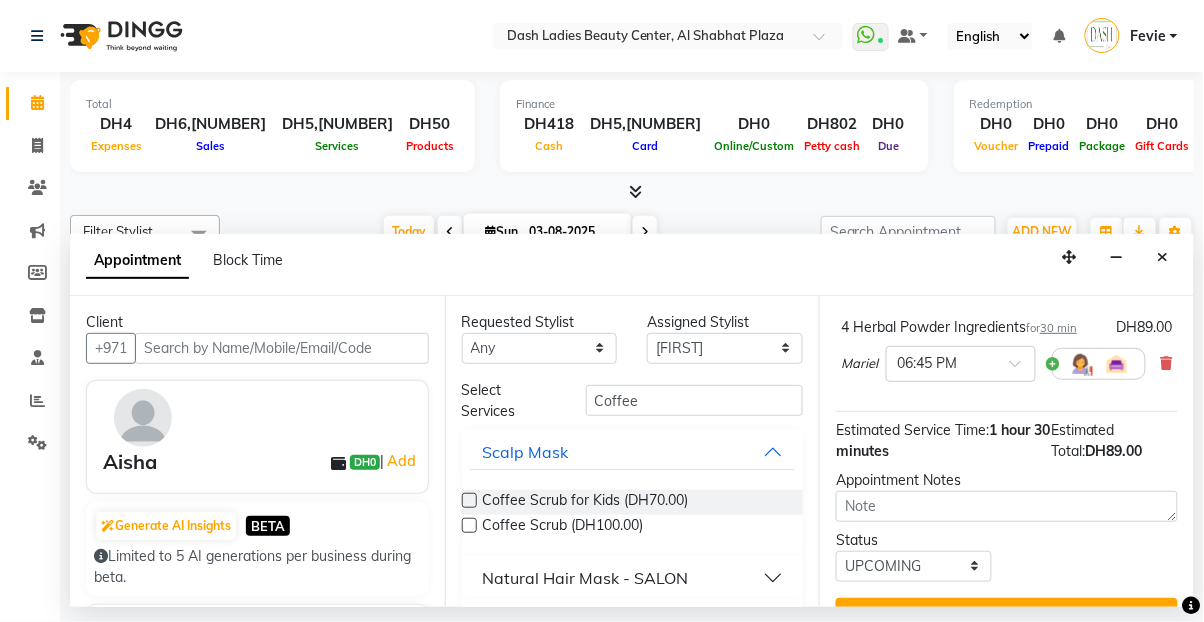 click at bounding box center (469, 525) 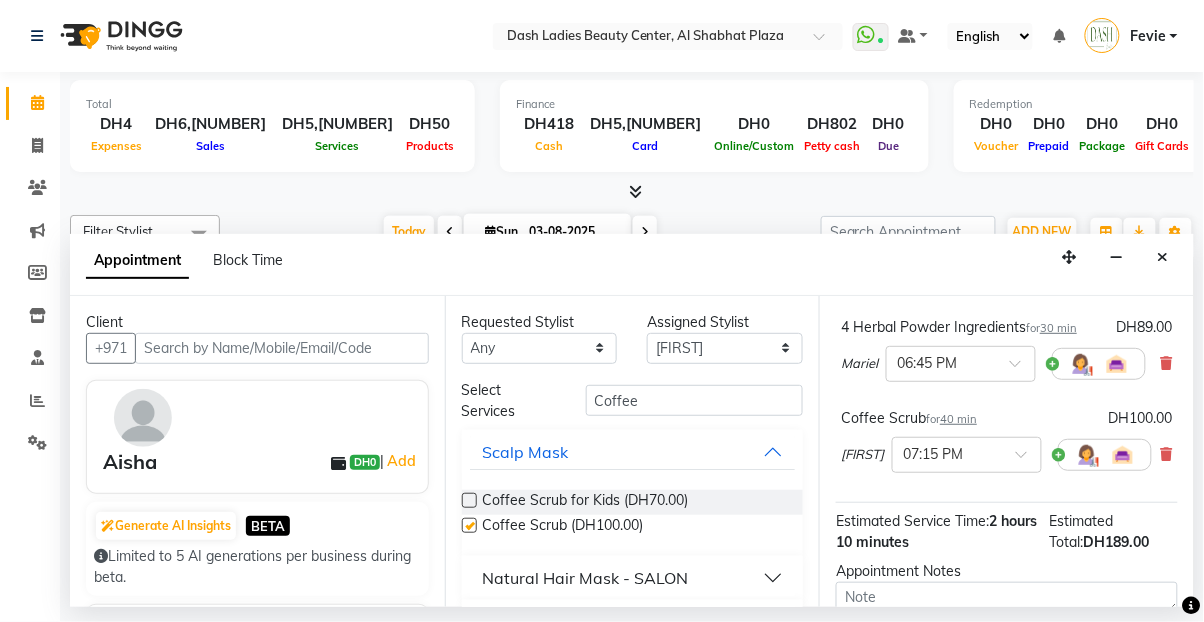 checkbox on "false" 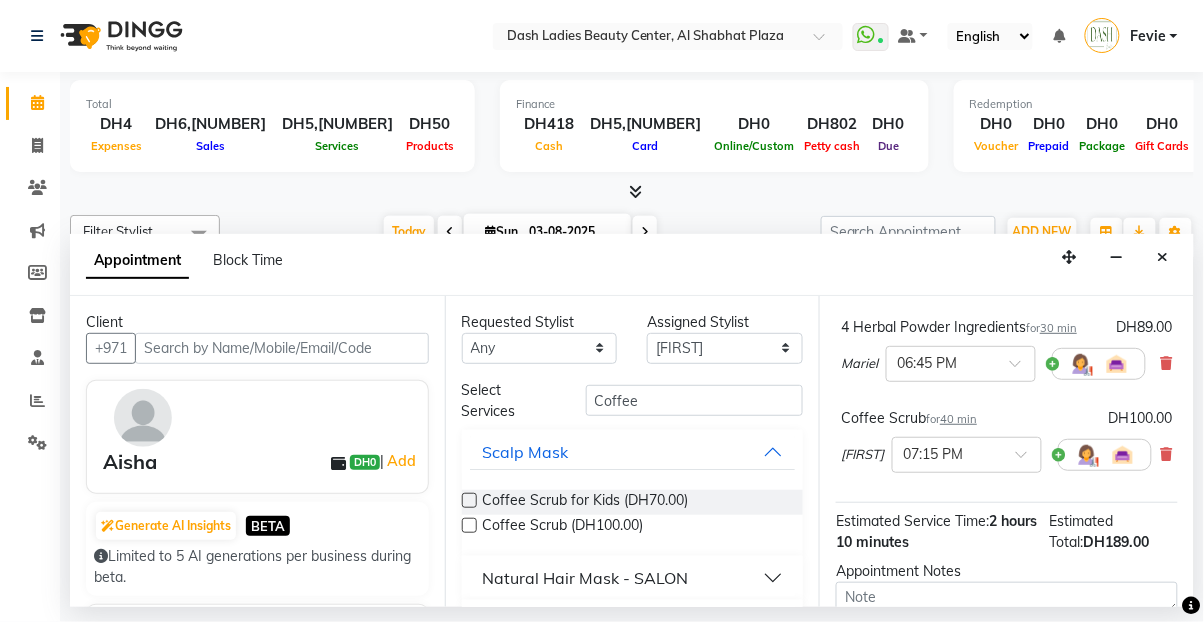 scroll, scrollTop: 248, scrollLeft: 0, axis: vertical 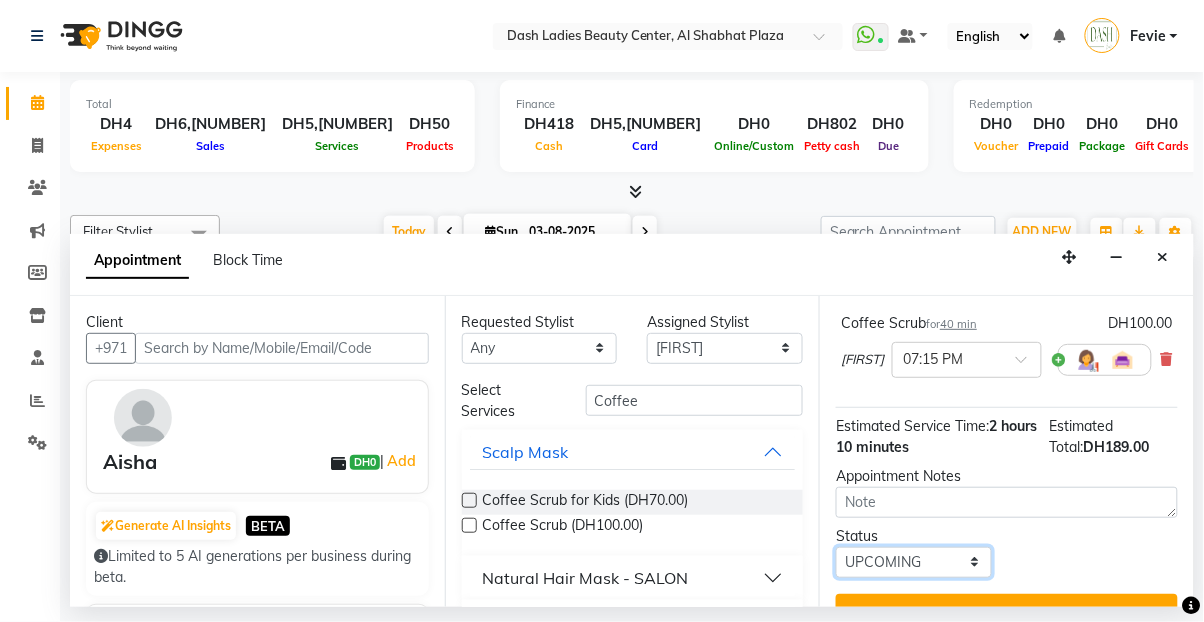 click on "Select TENTATIVE CONFIRM CHECK-IN UPCOMING" at bounding box center [914, 562] 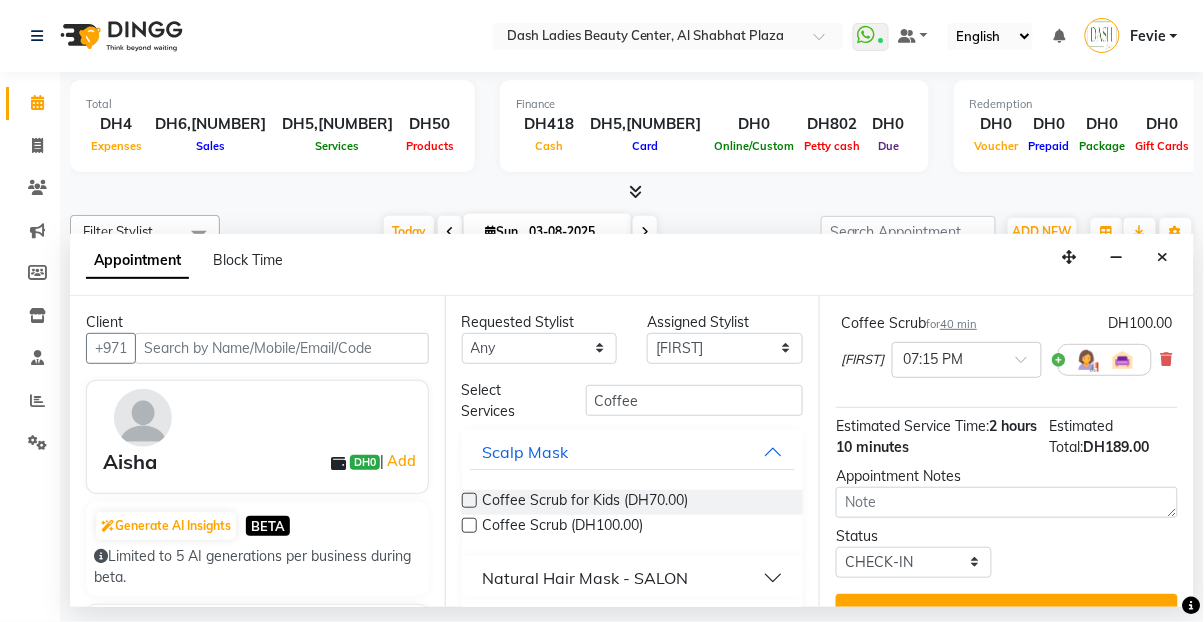 click on "Update" at bounding box center (1007, 612) 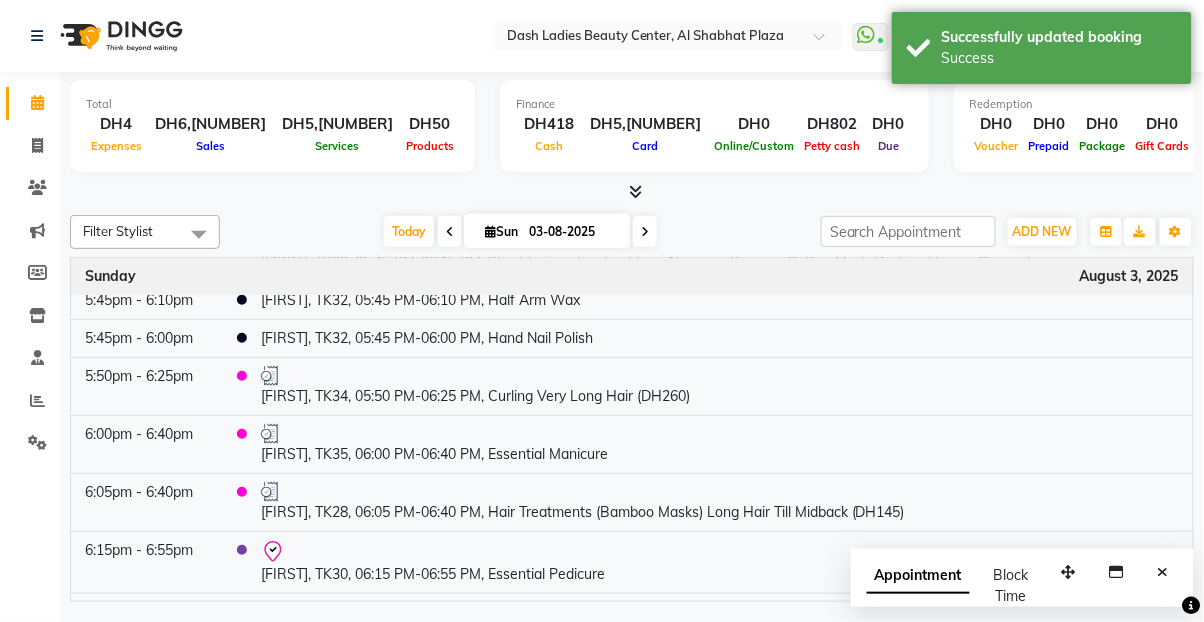 scroll, scrollTop: 3551, scrollLeft: 0, axis: vertical 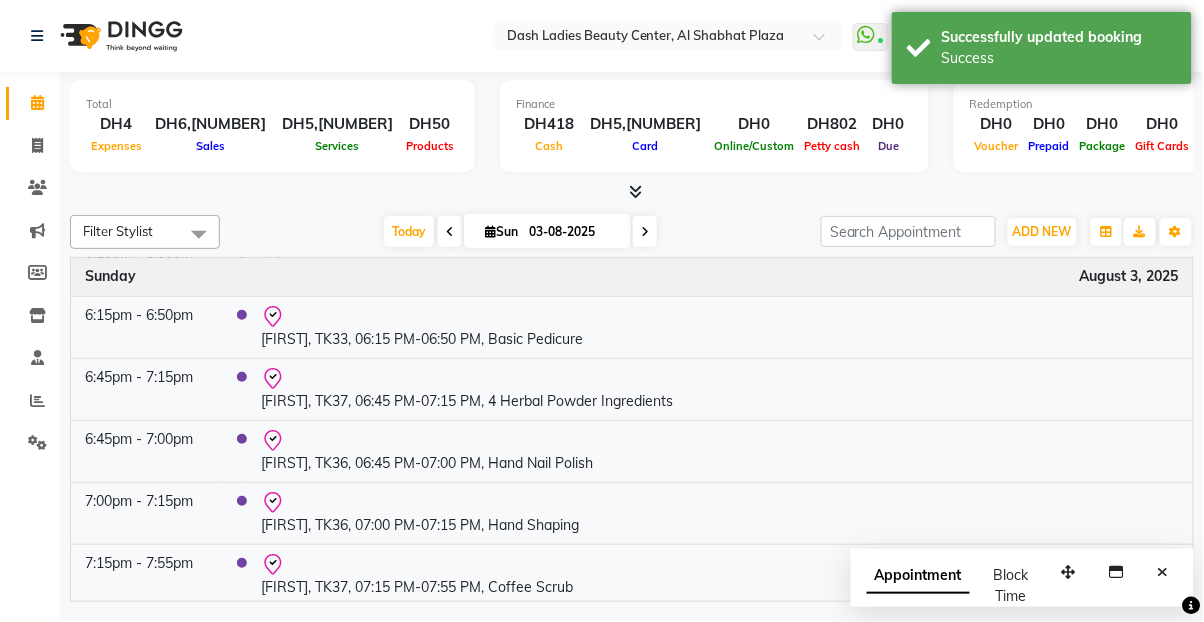 click on "[FIRST], TK37, 07:15 PM-07:55 PM, Coffee Scrub" at bounding box center [720, 575] 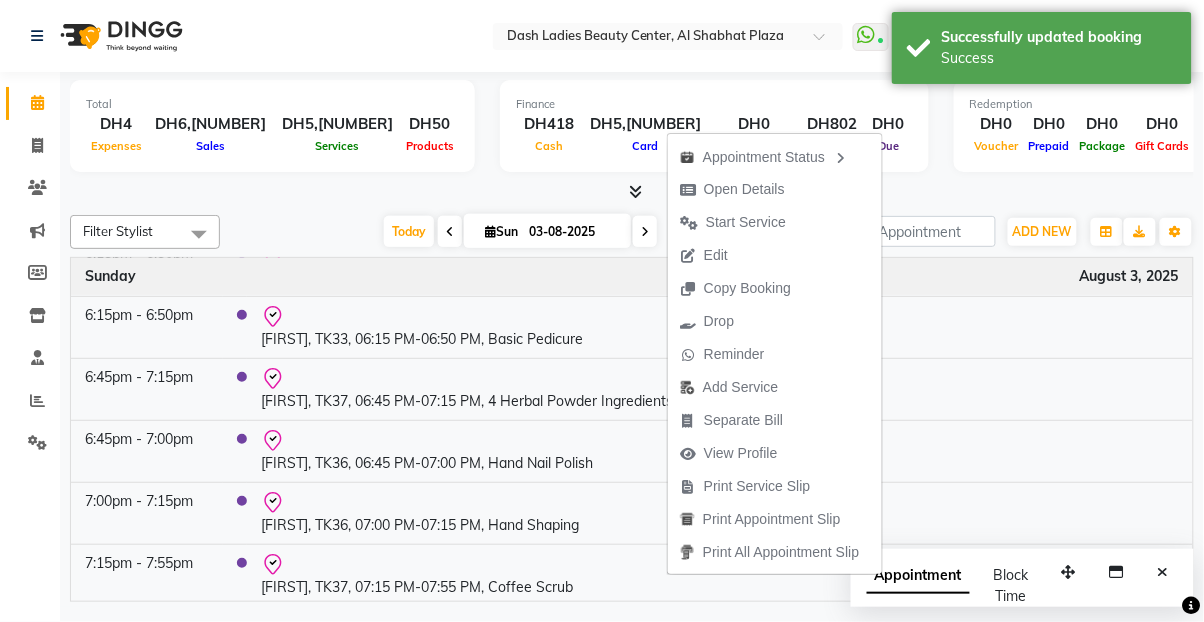 click on "Open Details" at bounding box center [744, 189] 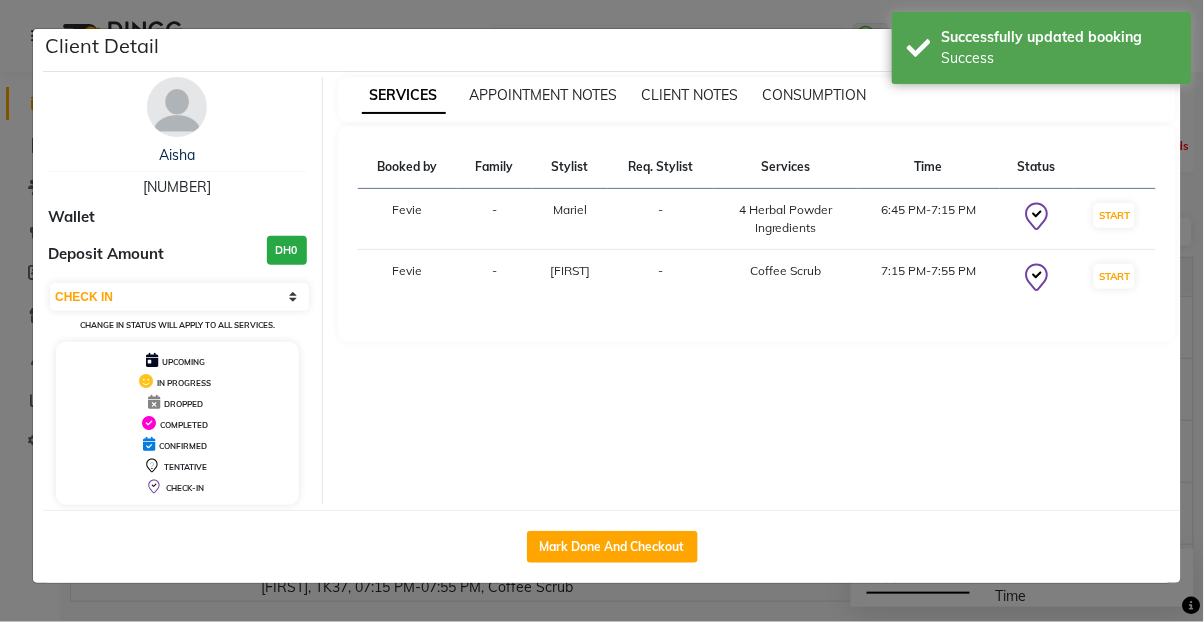 click on "Successfully updated booking" at bounding box center (1059, 37) 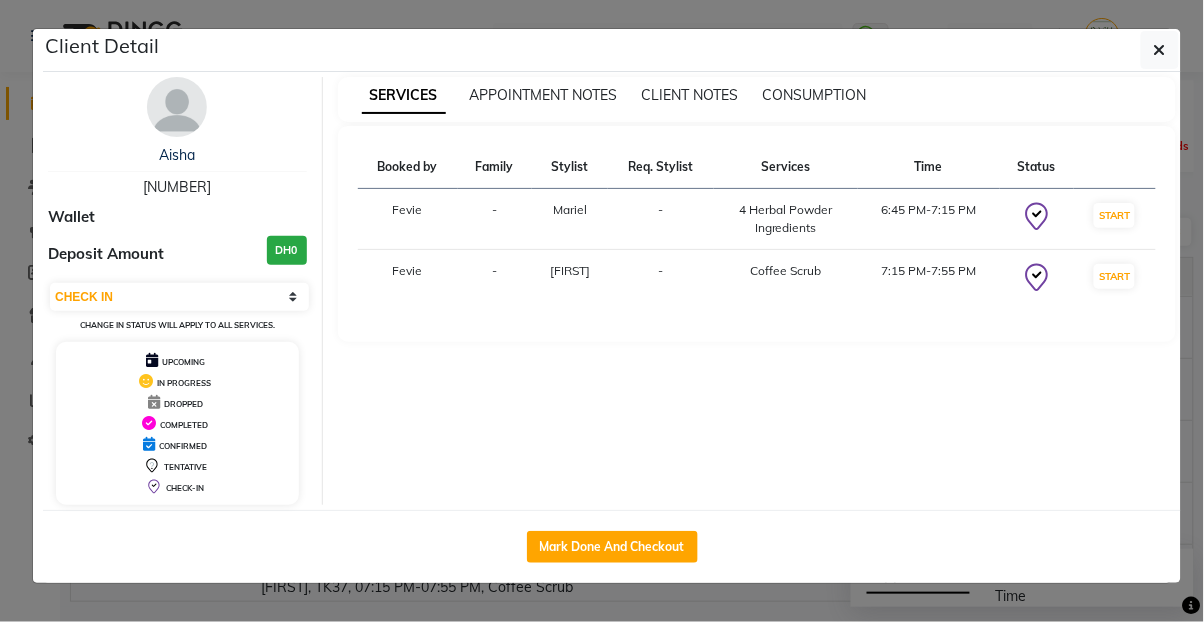 click 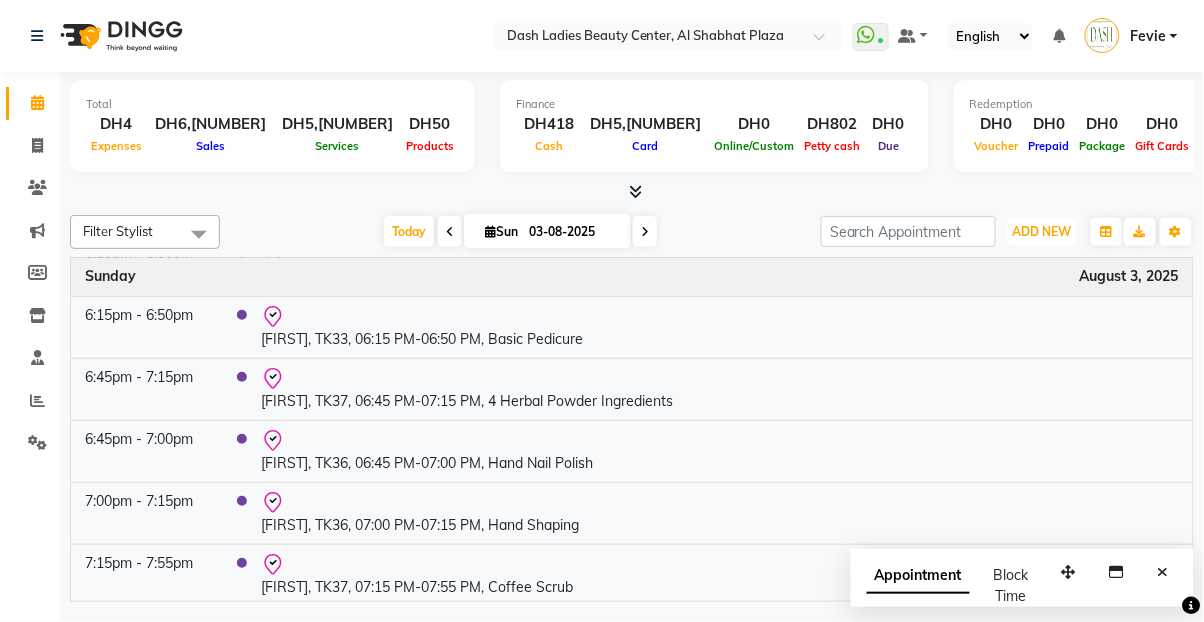 click on "ADD NEW" at bounding box center [1042, 231] 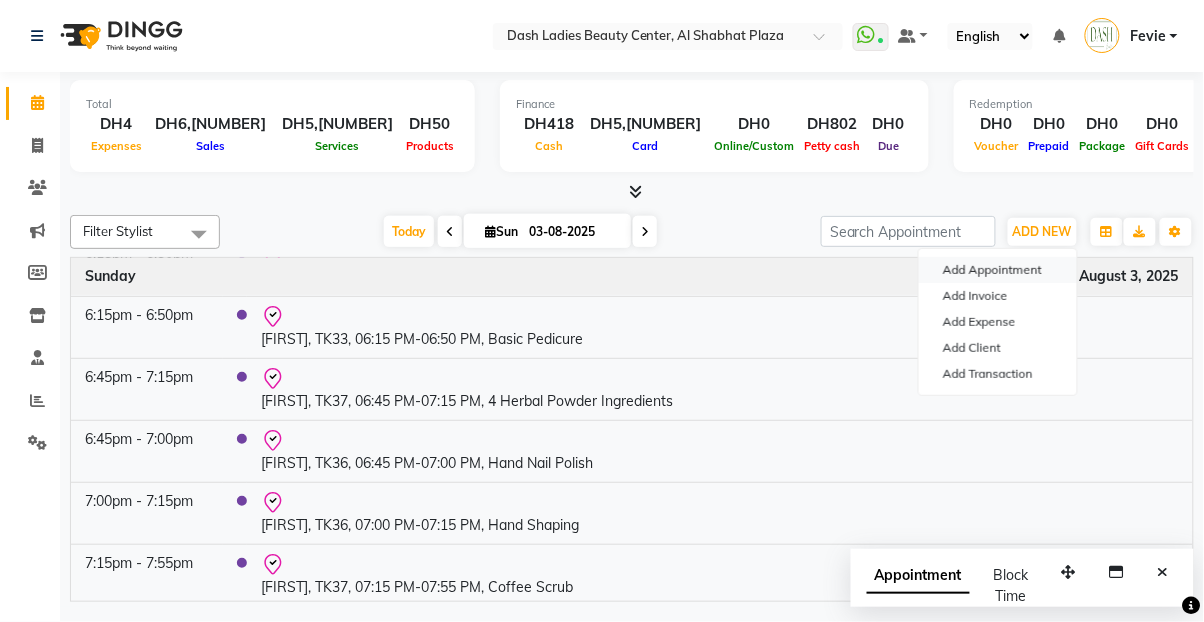 click on "Add Appointment" at bounding box center (998, 270) 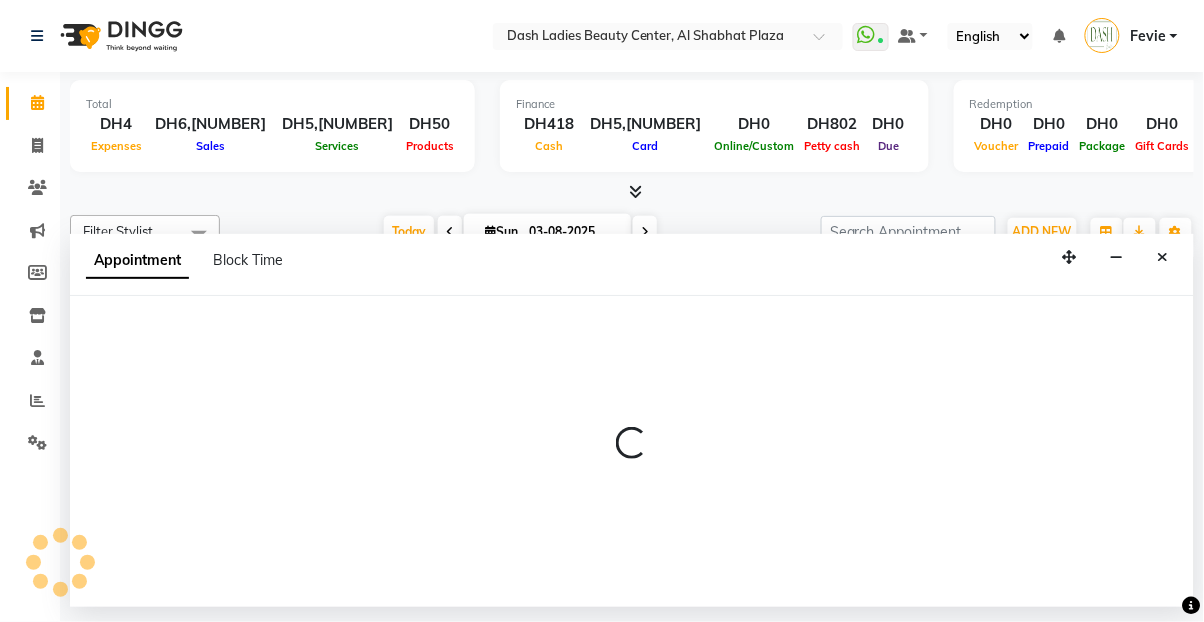 select on "tentative" 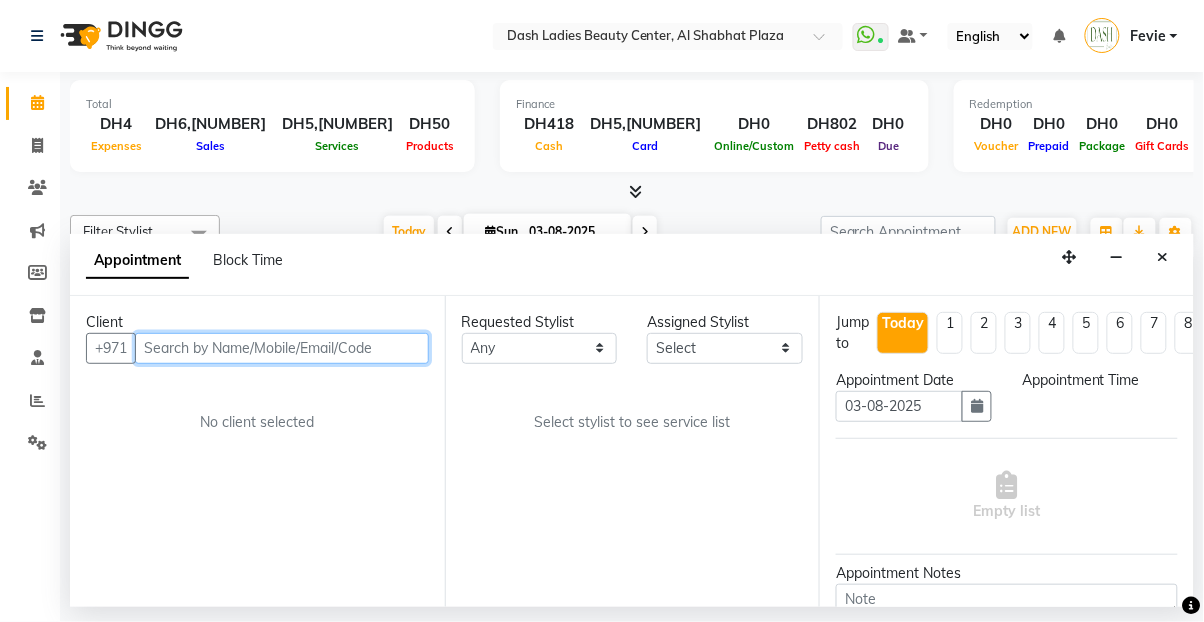 select on "600" 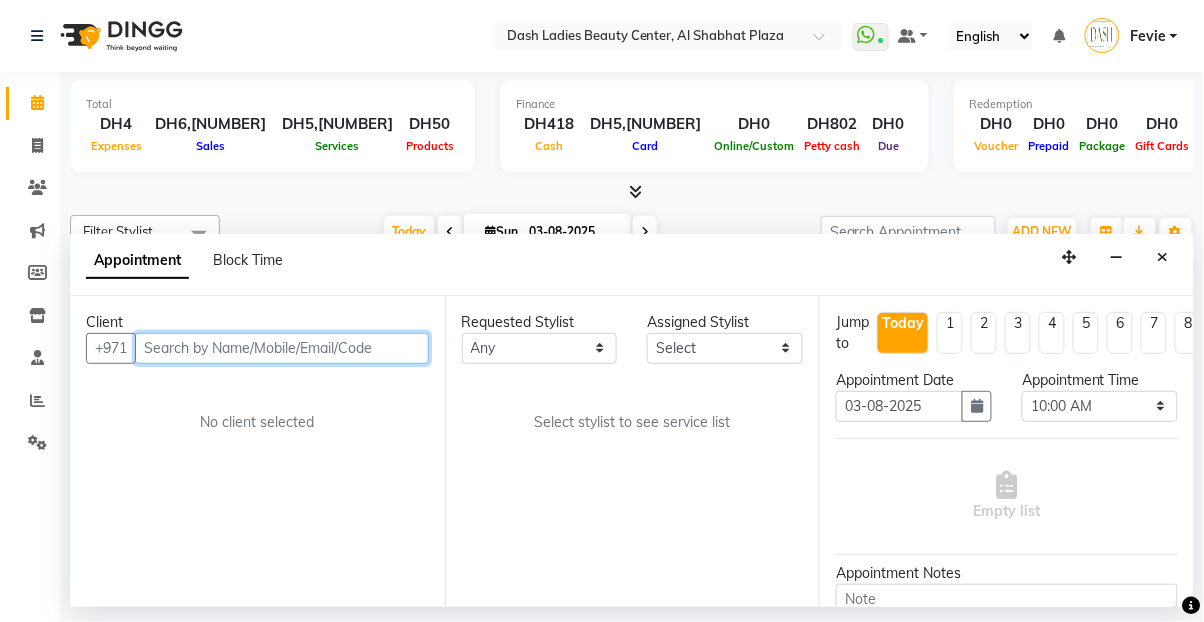 click at bounding box center (282, 348) 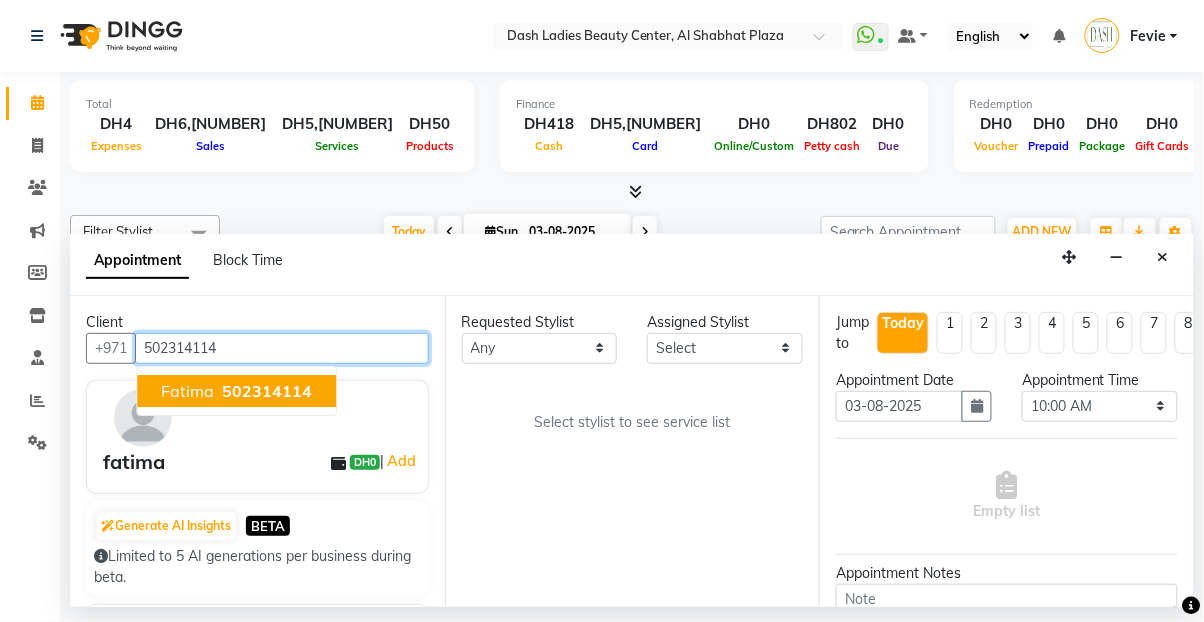click on "502314114" at bounding box center (267, 391) 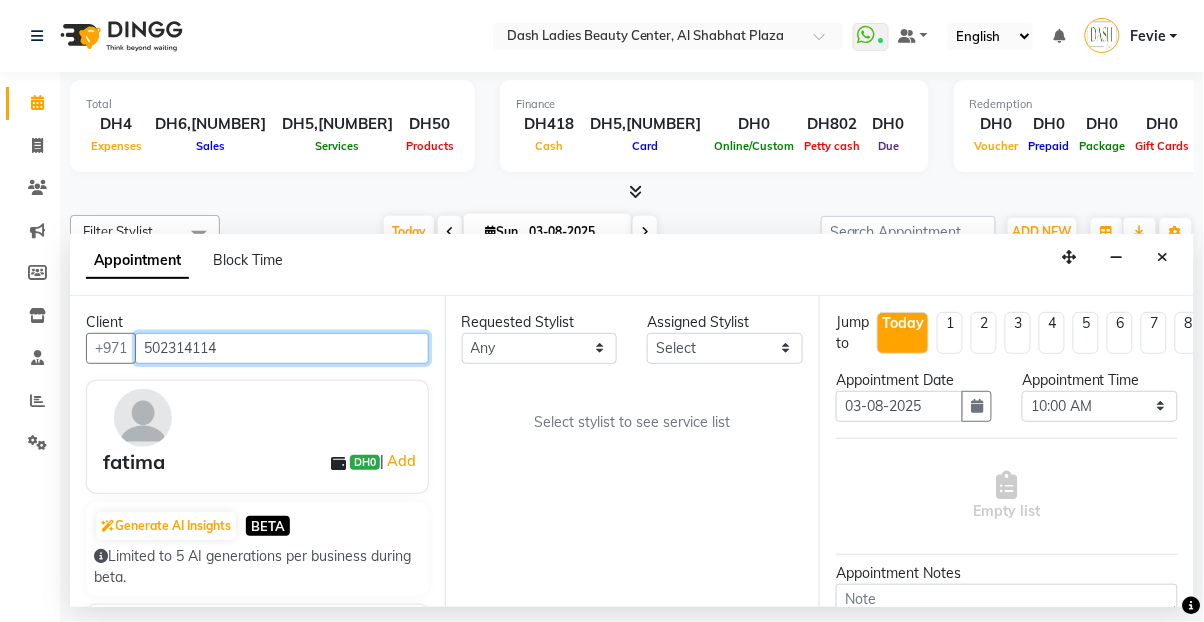 type on "502314114" 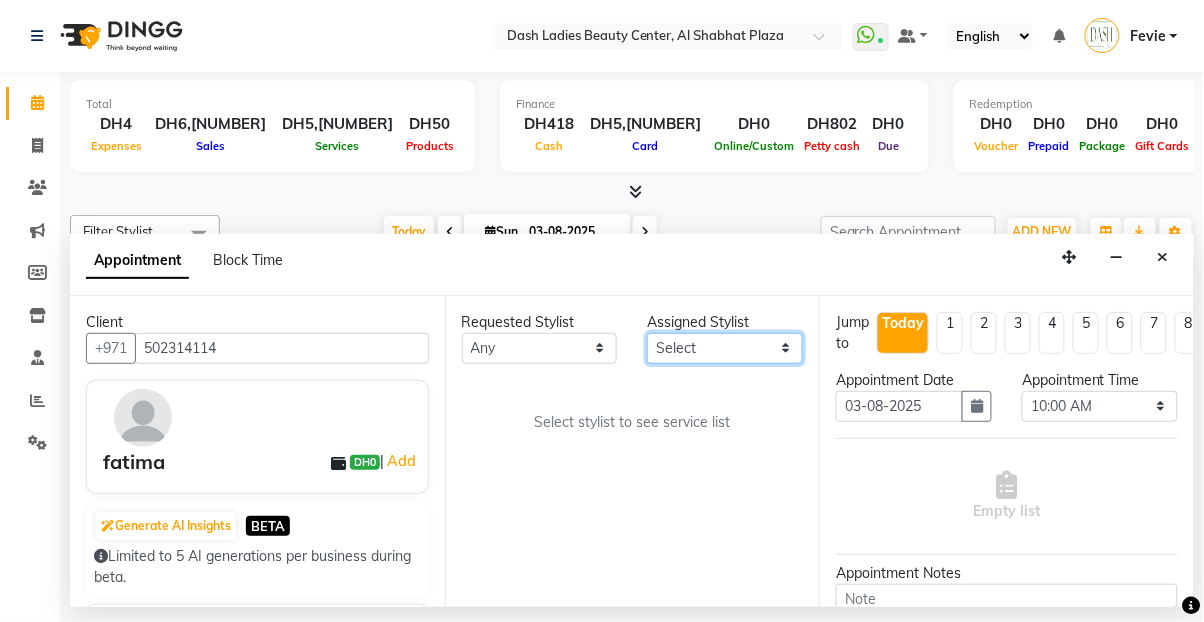 click on "Select Aizel Angelina Anna Bobi Edlyn Flora Grace Janine Jelyn Mariel Maya Nancy Nilam Nita Peace Rose Marie Saman Talina" at bounding box center (725, 348) 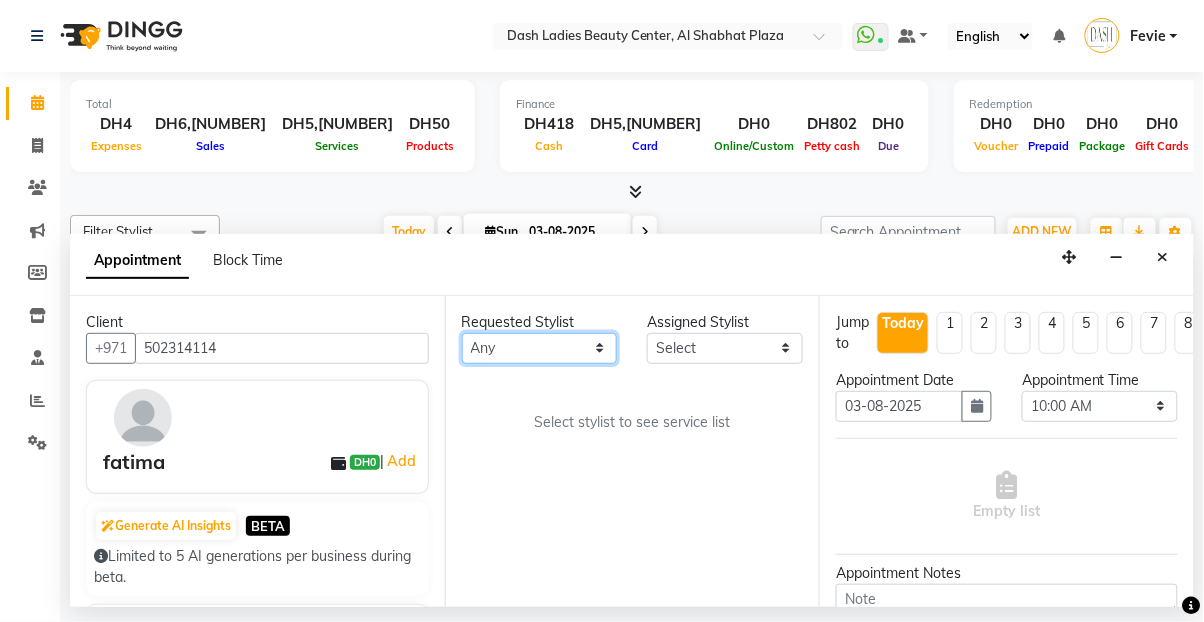 click on "Any [FIRST] [FIRST] [FIRST] [FIRST] [FIRST] [FIRST] [FIRST] [FIRST] [FIRST] [FIRST] [FIRST] [FIRST] [FIRST] [FIRST] [FIRST] [FIRST]" at bounding box center (540, 348) 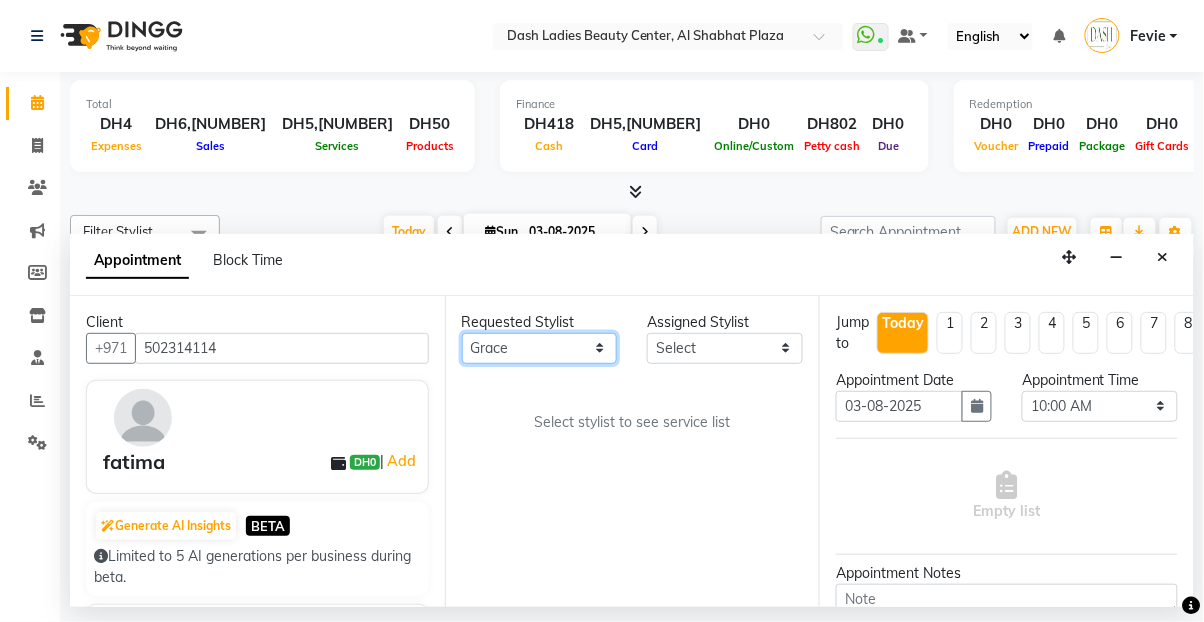 select on "81113" 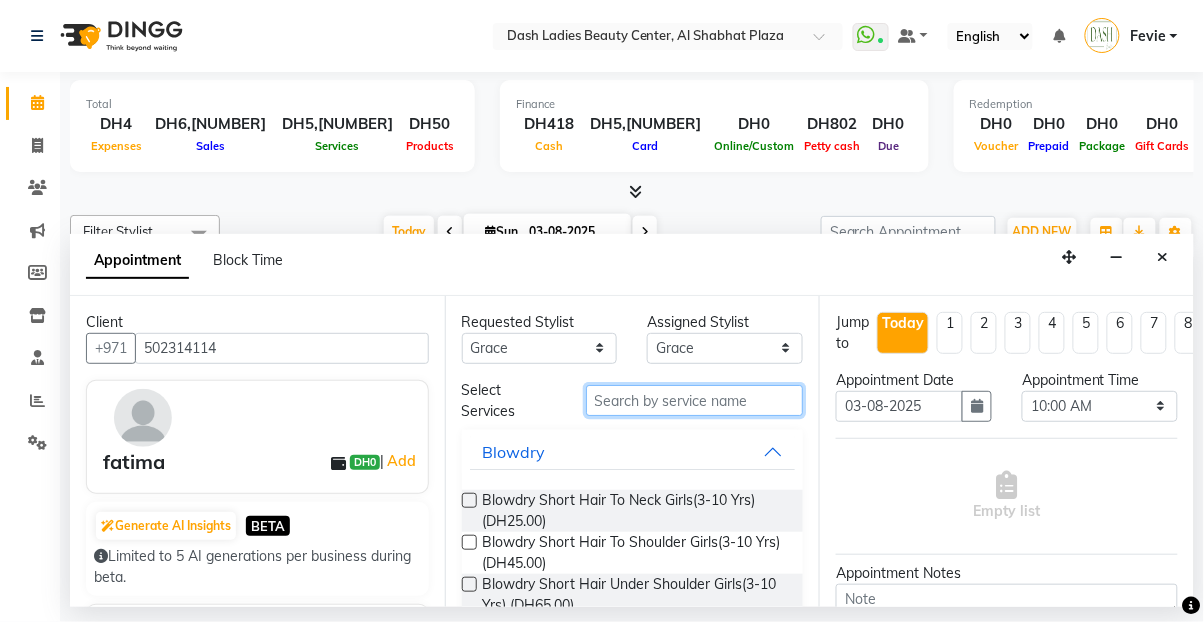 click at bounding box center [695, 400] 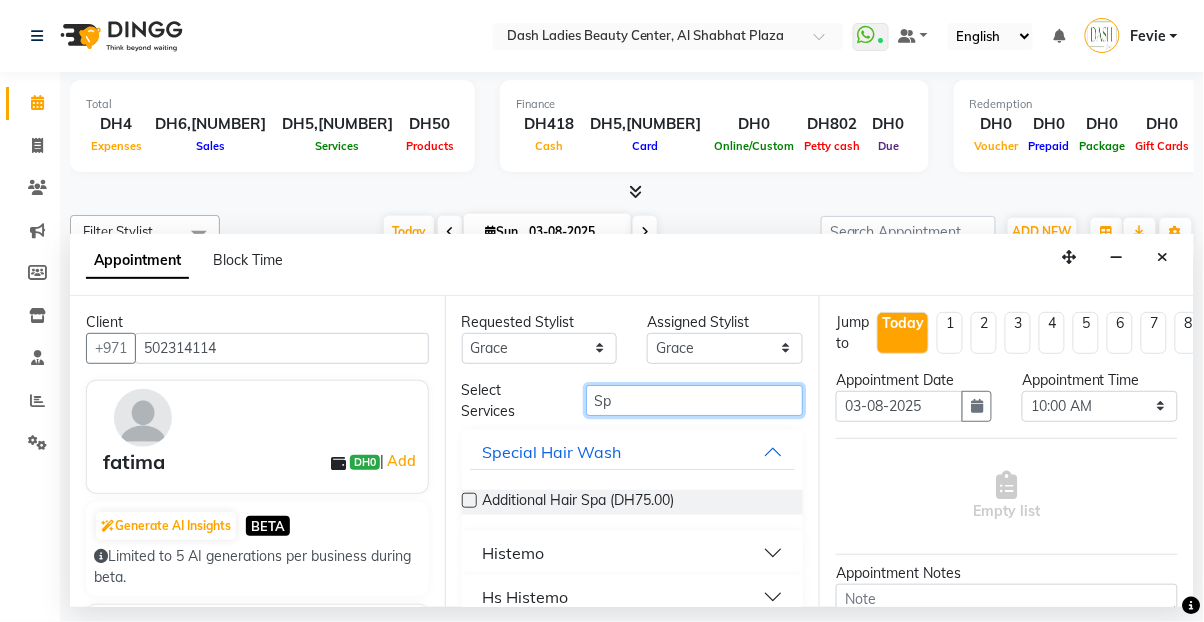 type on "S" 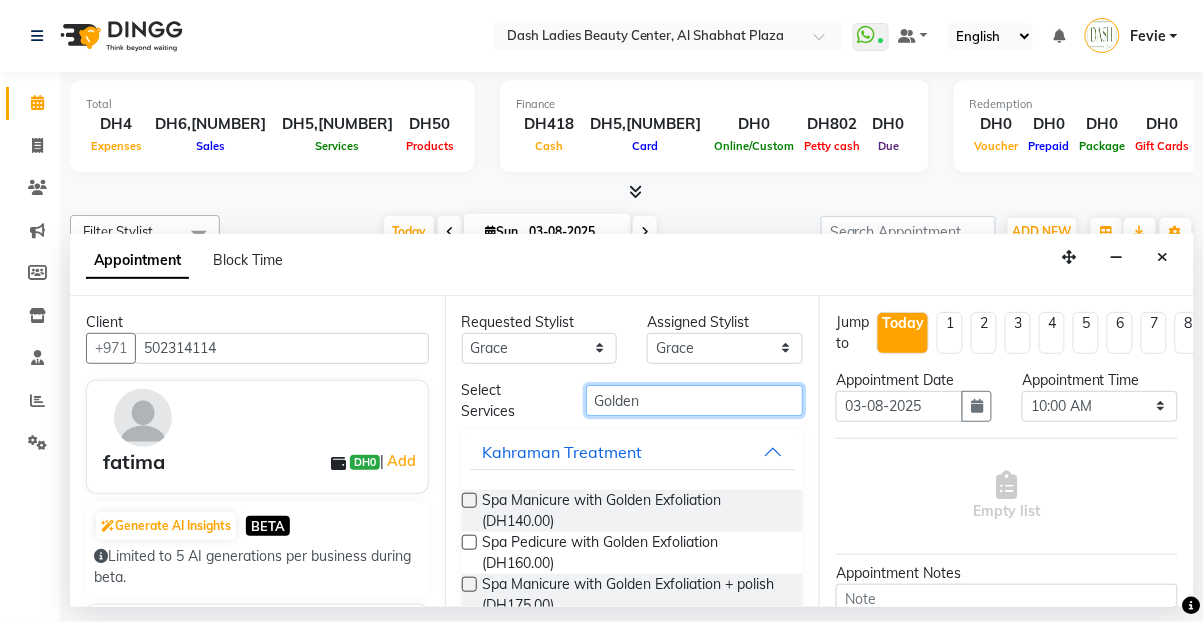 scroll, scrollTop: 44, scrollLeft: 0, axis: vertical 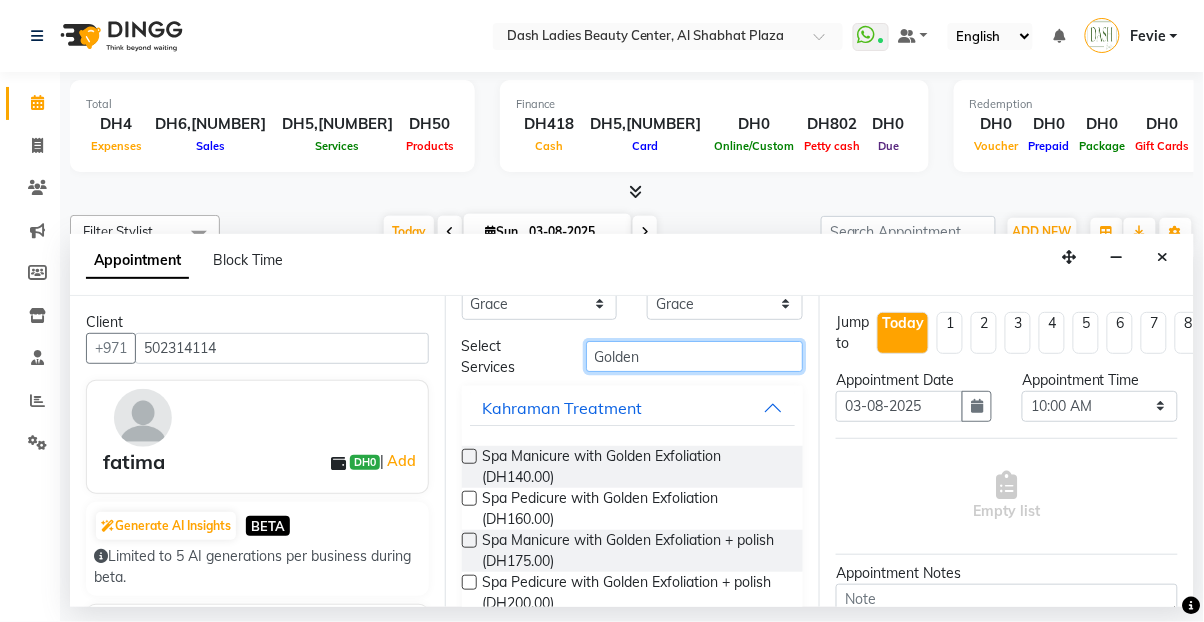 type on "Golden" 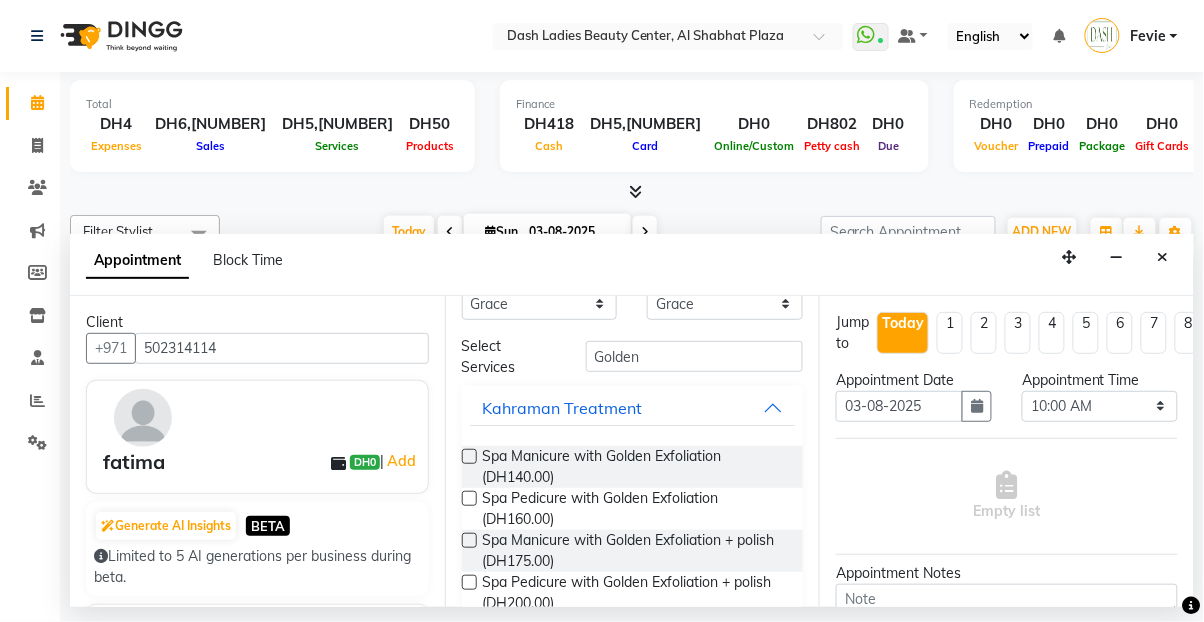click at bounding box center (469, 540) 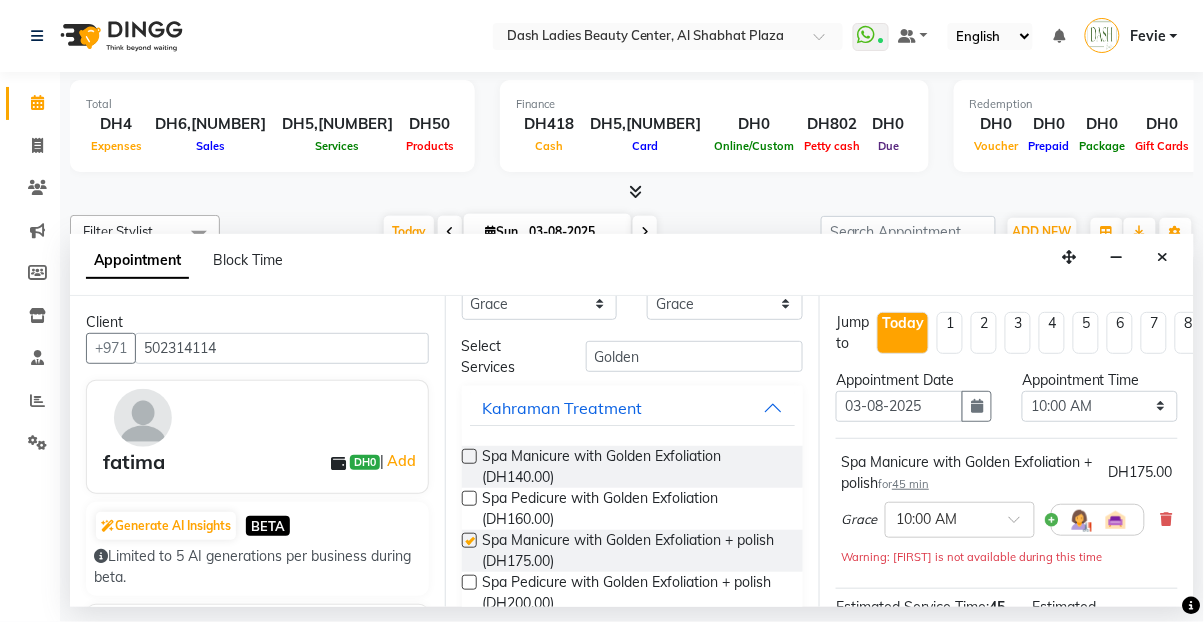 checkbox on "false" 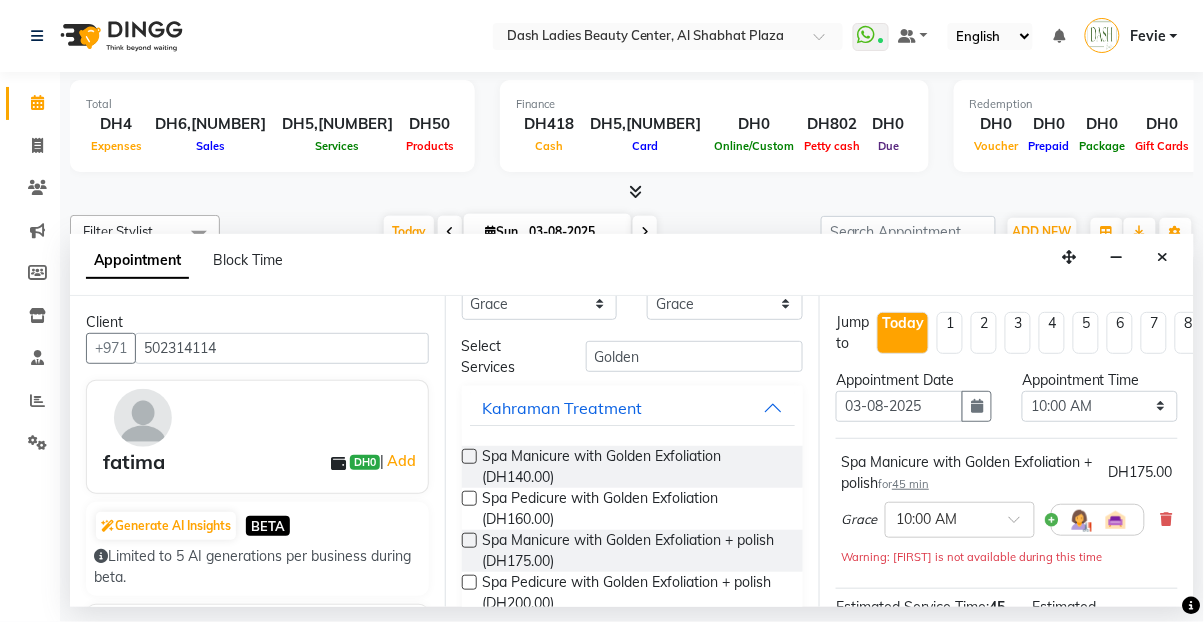 scroll, scrollTop: 0, scrollLeft: 0, axis: both 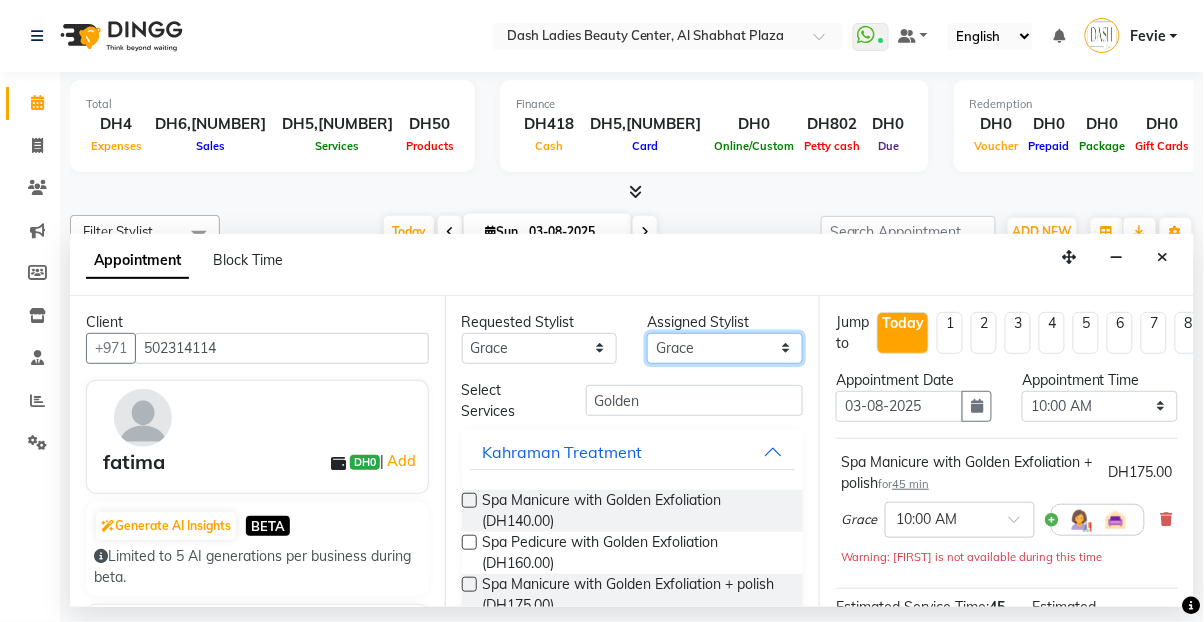 click on "Select Aizel Angelina Anna Bobi Edlyn Flora Grace Janine Jelyn Mariel Maya Nancy Nilam Nita Peace Rose Marie Saman Talina" at bounding box center (725, 348) 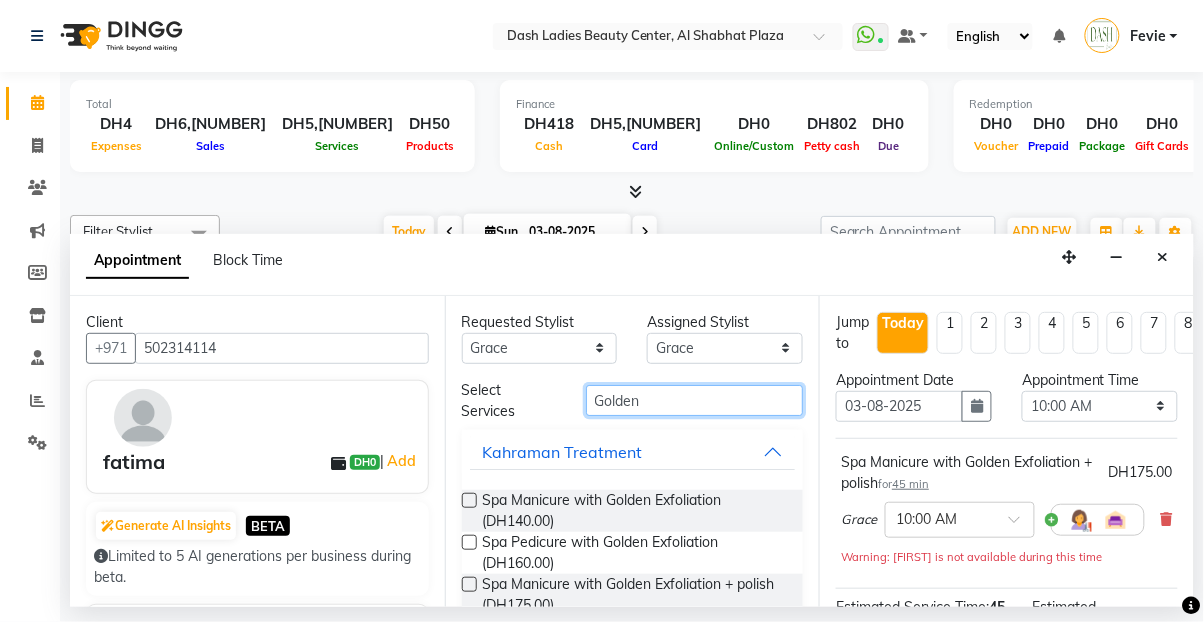 click on "Golden" at bounding box center (695, 400) 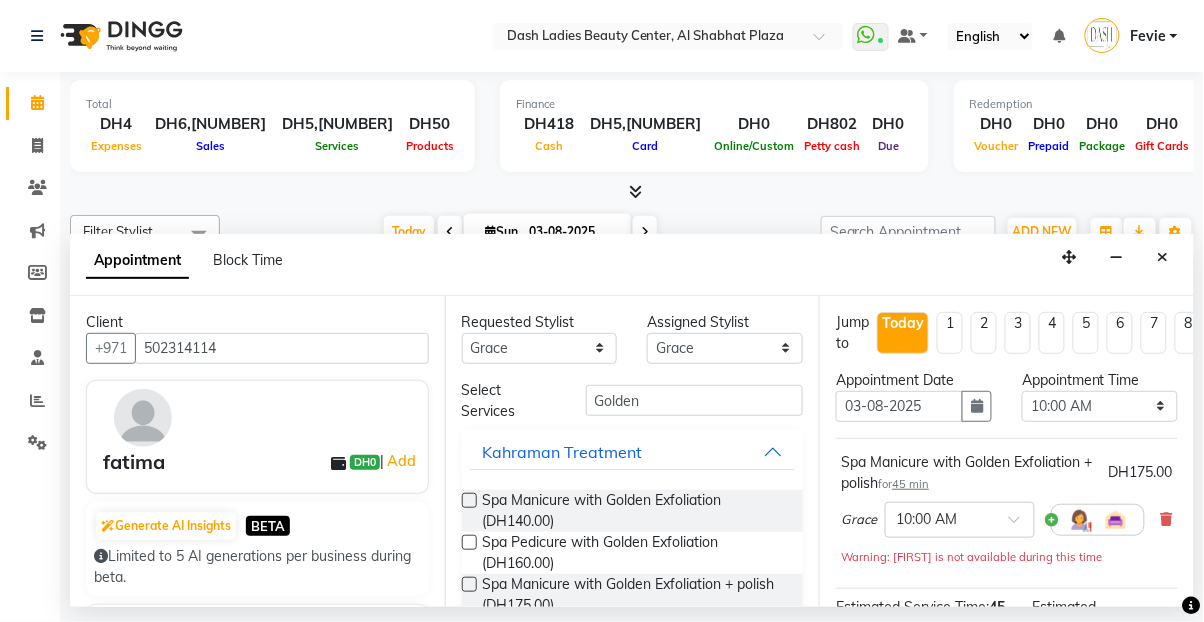 click at bounding box center [469, 542] 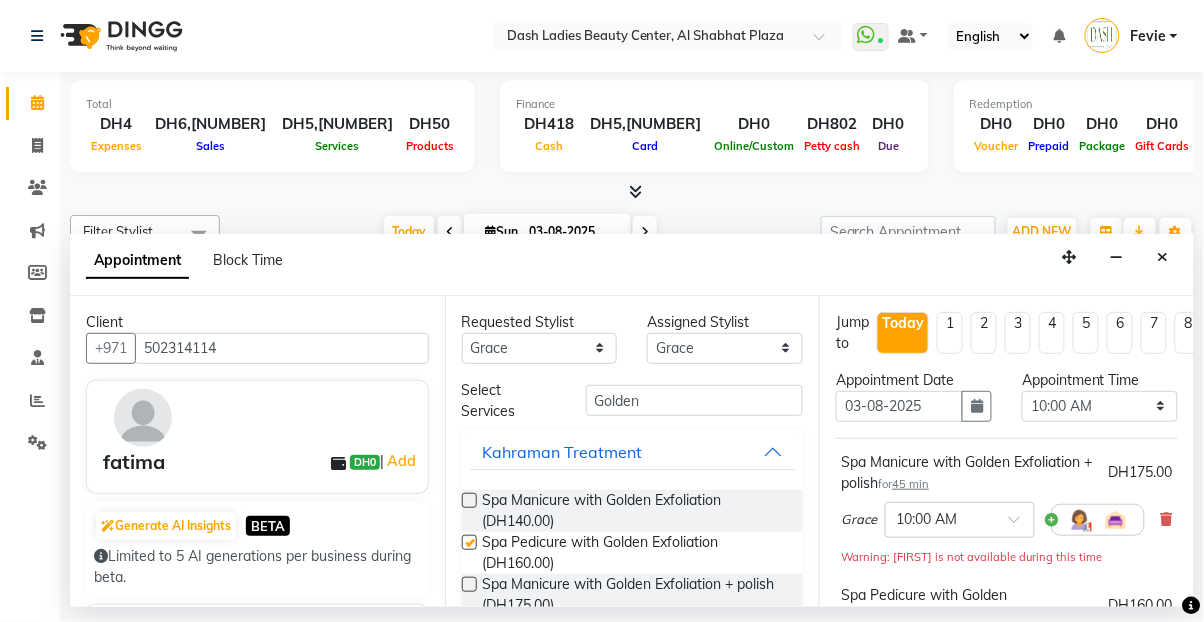 checkbox on "false" 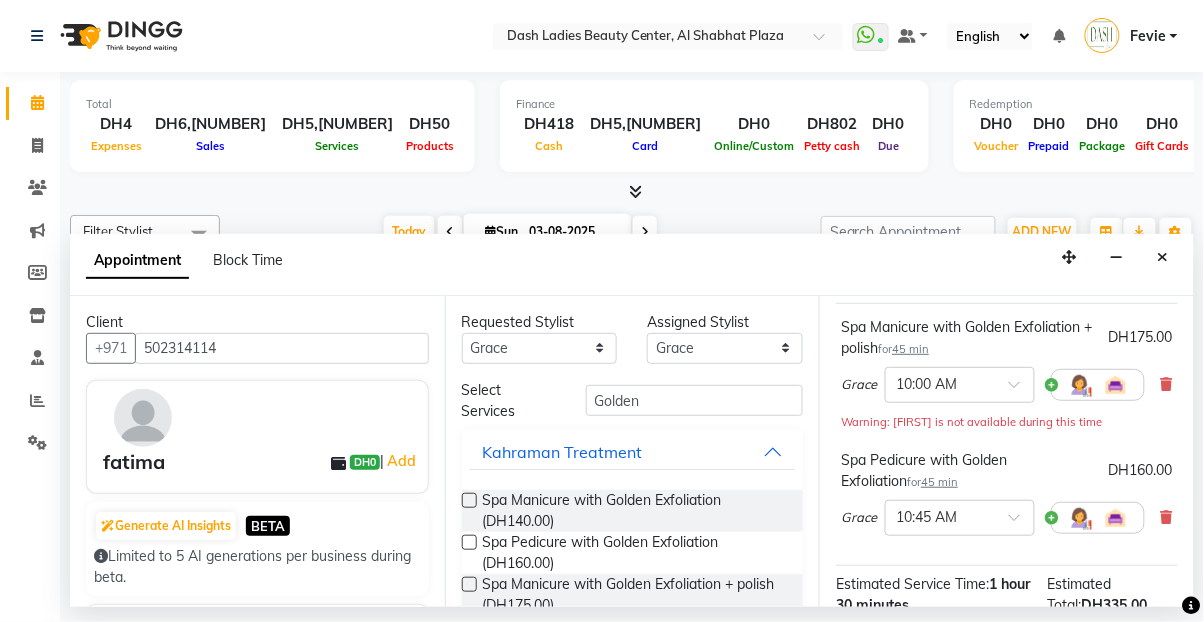 scroll, scrollTop: 136, scrollLeft: 0, axis: vertical 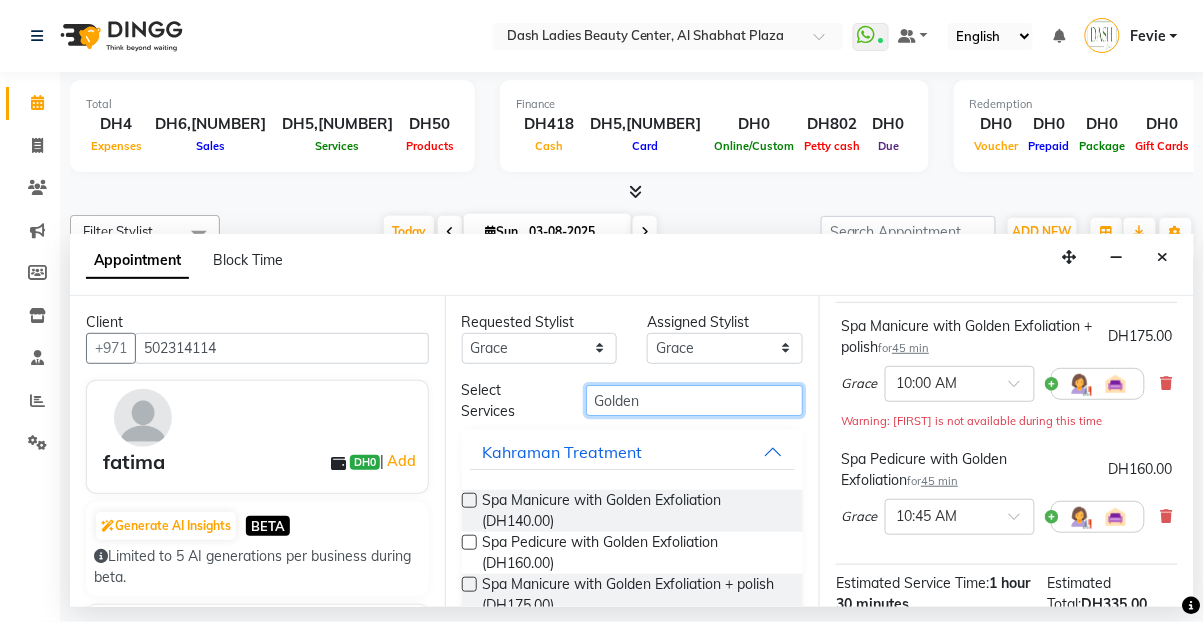 click on "Golden" at bounding box center [695, 400] 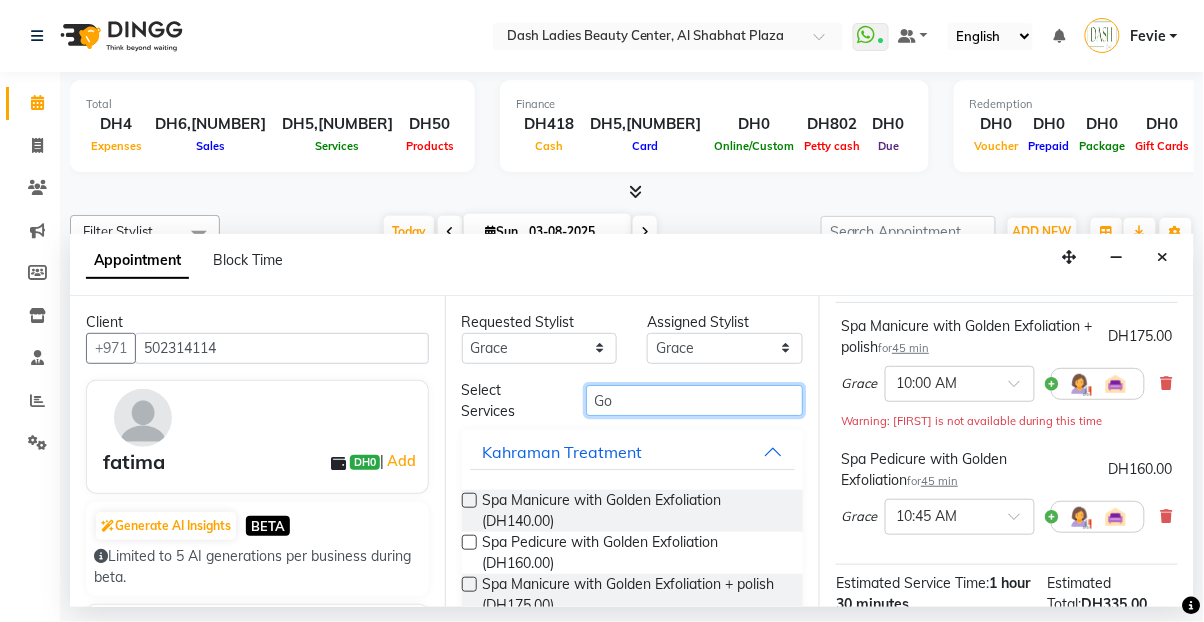 type on "G" 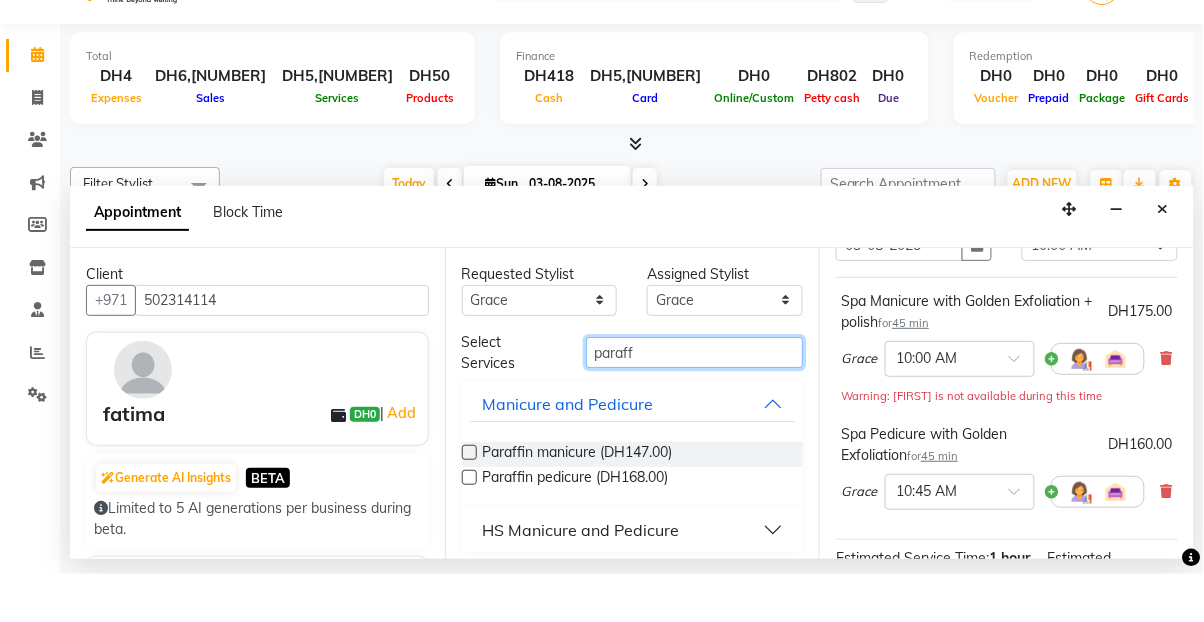 scroll, scrollTop: 127, scrollLeft: 0, axis: vertical 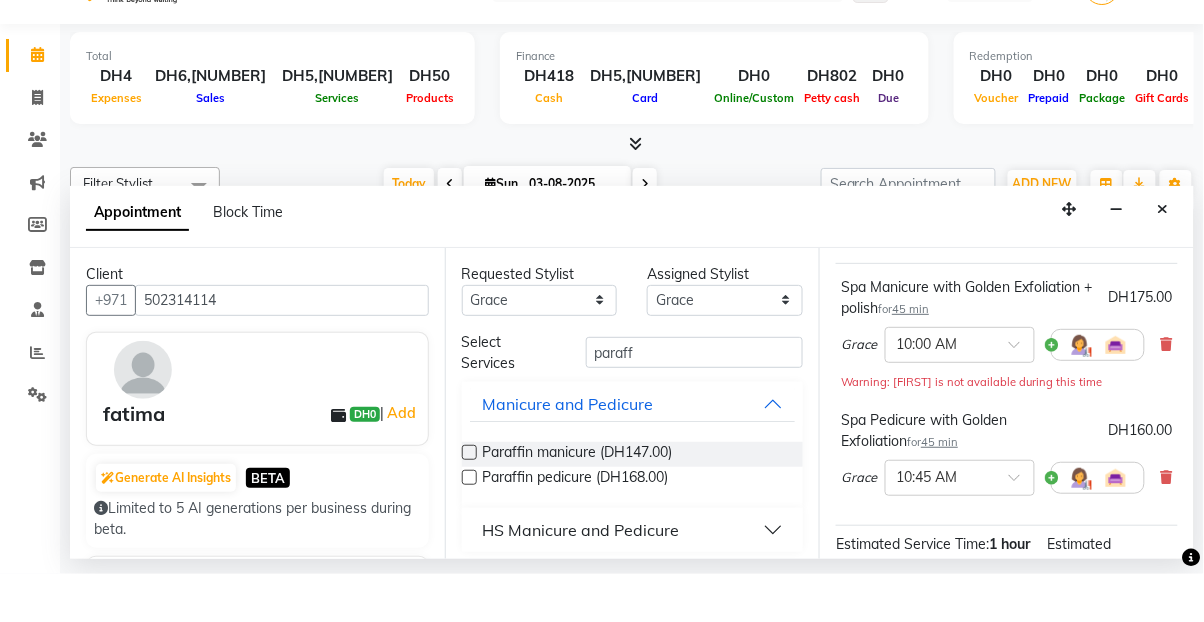 click at bounding box center [1167, 525] 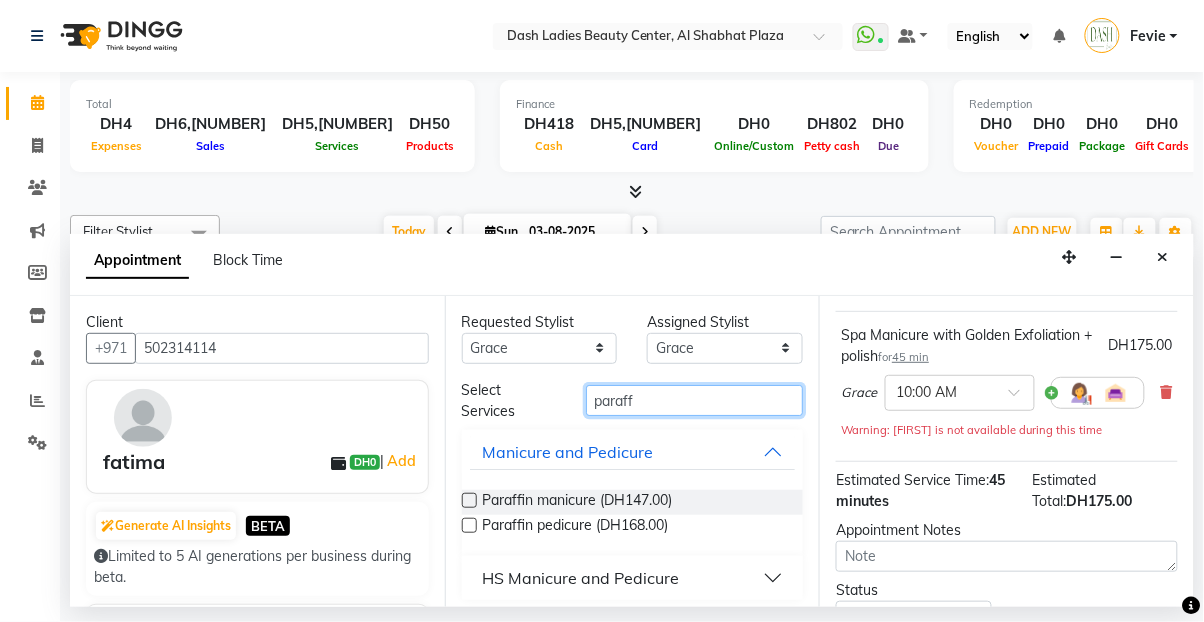 click on "paraff" at bounding box center (695, 400) 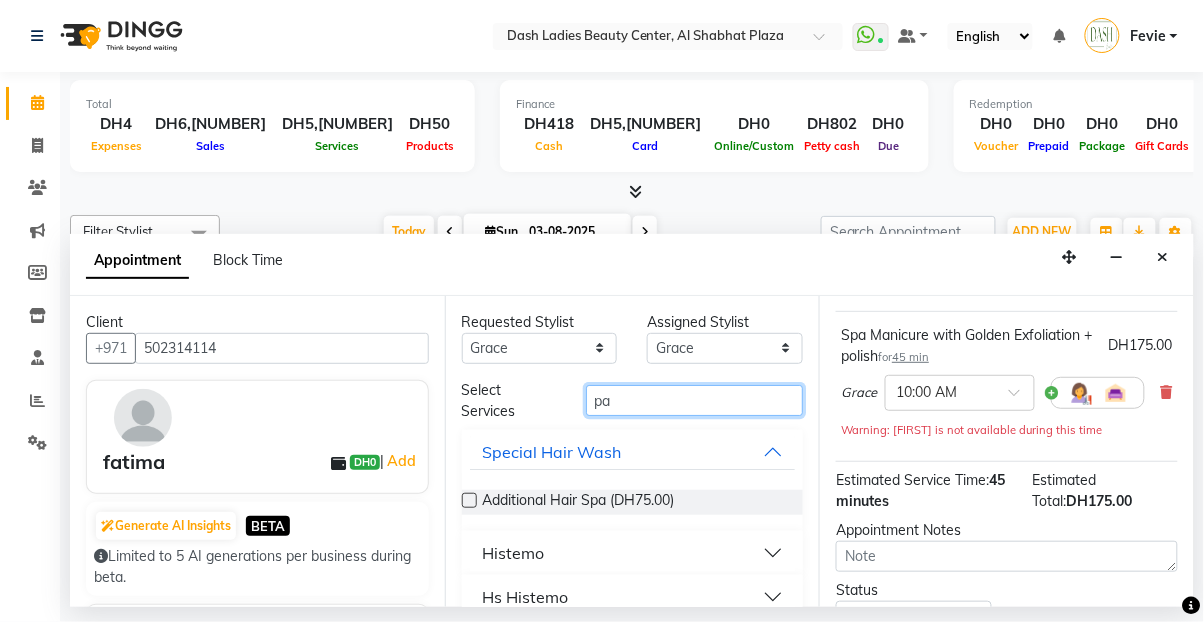 type on "p" 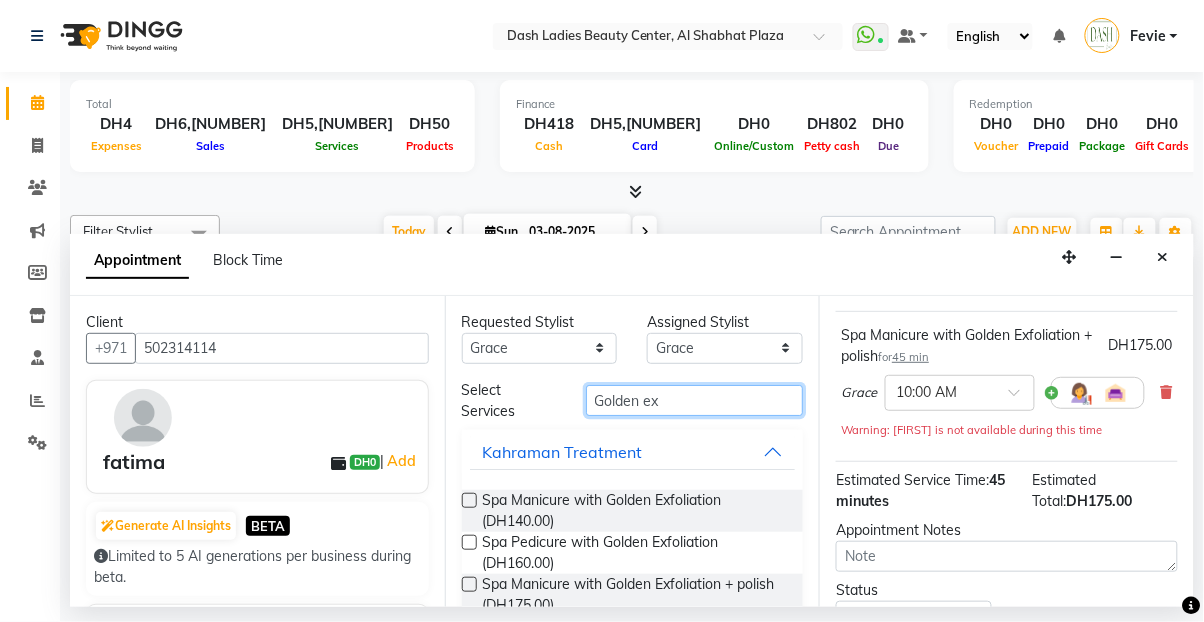 scroll, scrollTop: 44, scrollLeft: 0, axis: vertical 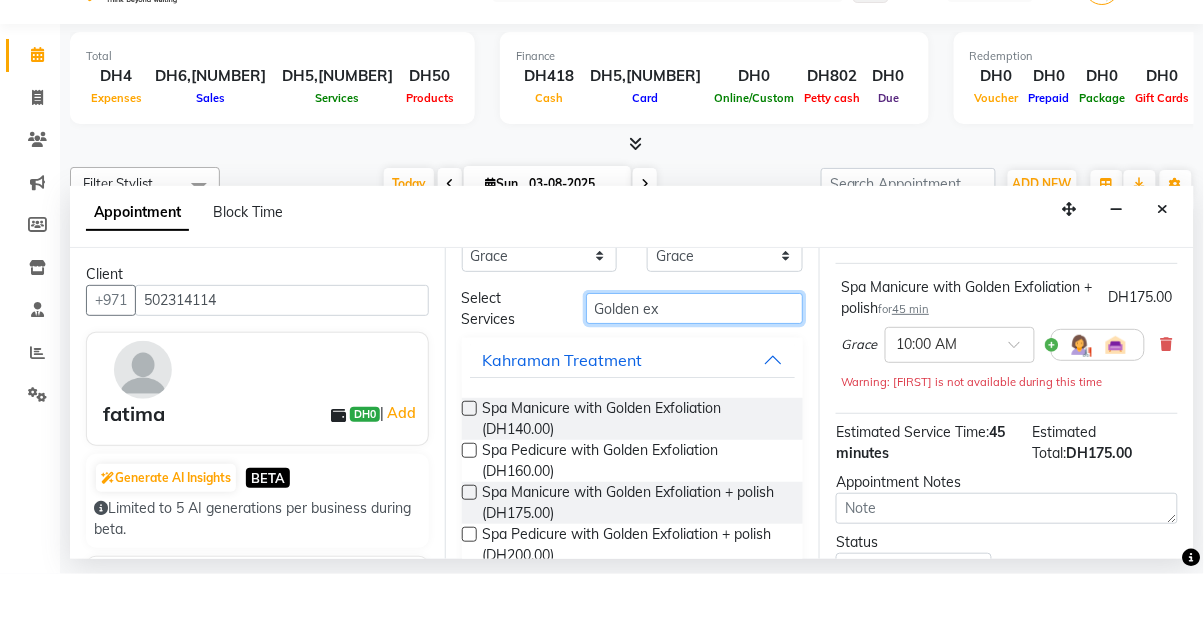 type on "Golden ex" 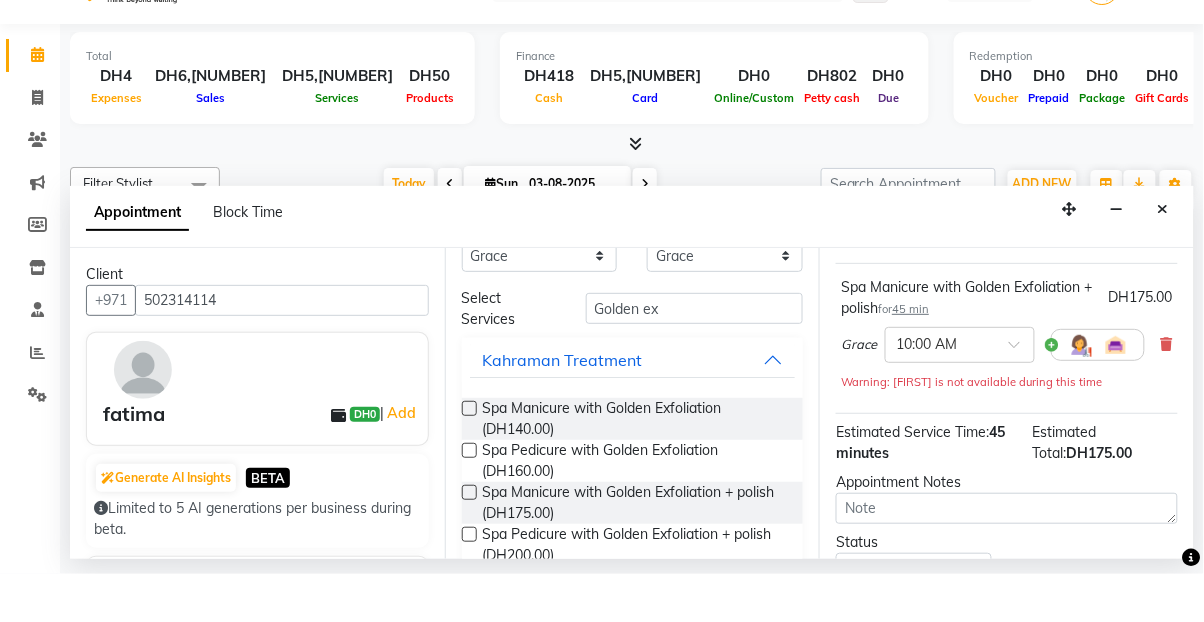 click on "Spa Pedicure with Golden Exfoliation (DH160.00)" at bounding box center (635, 509) 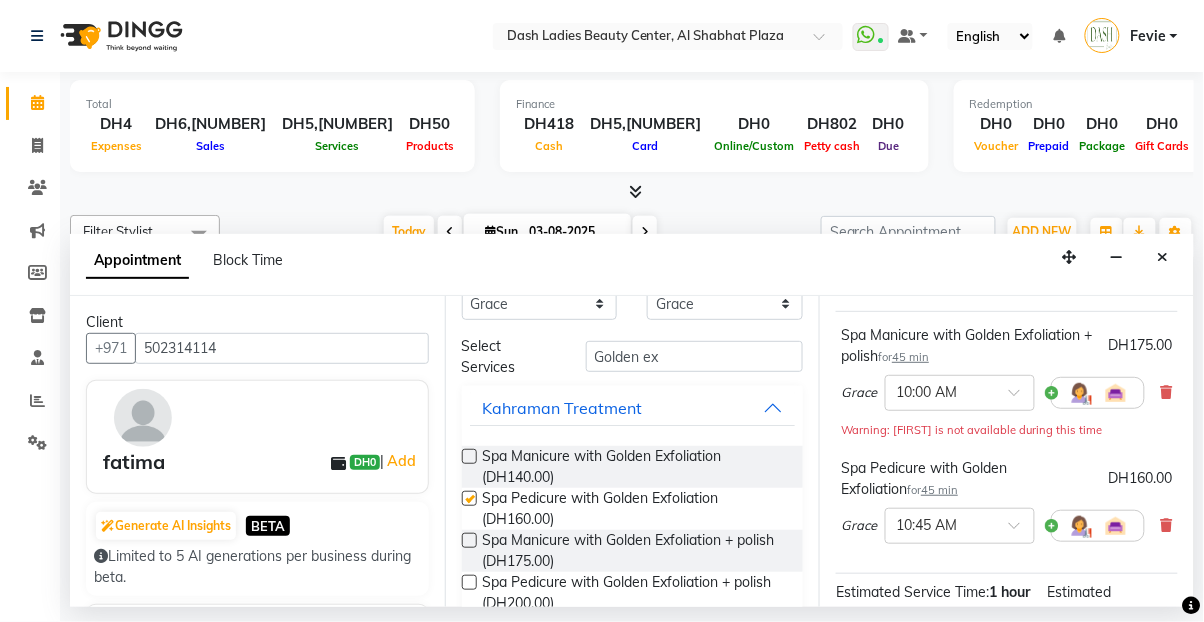 checkbox on "false" 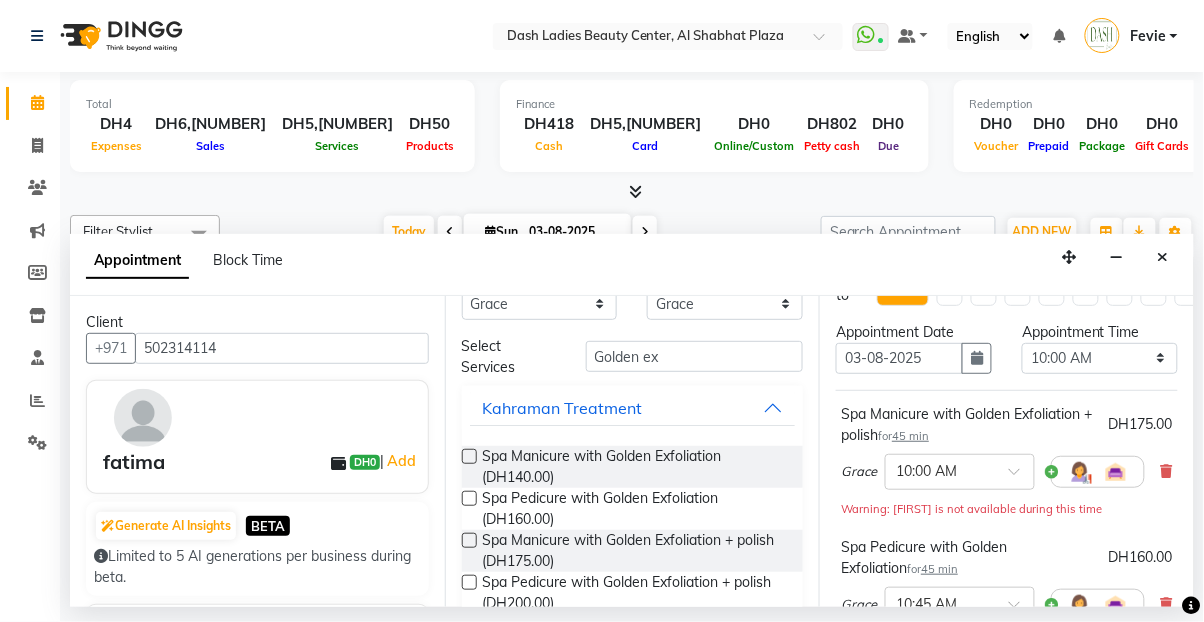 scroll, scrollTop: 0, scrollLeft: 0, axis: both 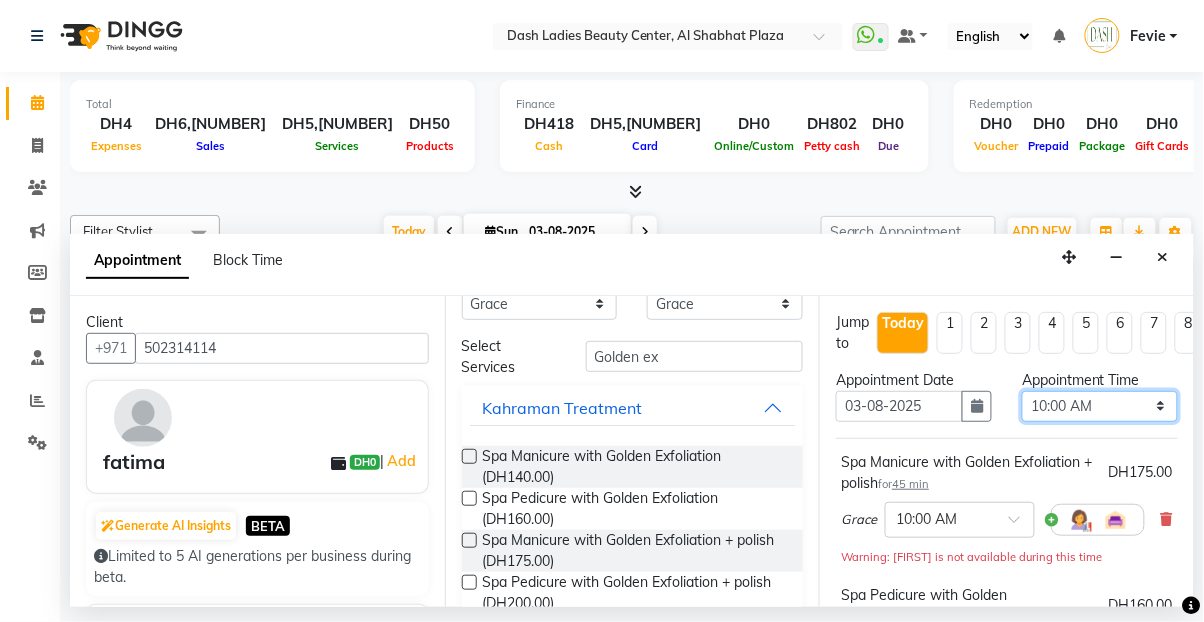 click on "Select 10:00 AM 10:15 AM 10:30 AM 10:45 AM 11:00 AM 11:15 AM 11:30 AM 11:45 AM 12:00 PM 12:15 PM 12:30 PM 12:45 PM 01:00 PM 01:15 PM 01:30 PM 01:45 PM 02:00 PM 02:15 PM 02:30 PM 02:45 PM 03:00 PM 03:15 PM 03:30 PM 03:45 PM 04:00 PM 04:15 PM 04:30 PM 04:45 PM 05:00 PM 05:15 PM 05:30 PM 05:45 PM 06:00 PM 06:15 PM 06:30 PM 06:45 PM 07:00 PM 07:15 PM 07:30 PM 07:45 PM 08:00 PM 08:15 PM 08:30 PM 08:45 PM 09:00 PM 09:15 PM 09:30 PM 09:45 PM 10:00 PM" at bounding box center (1100, 406) 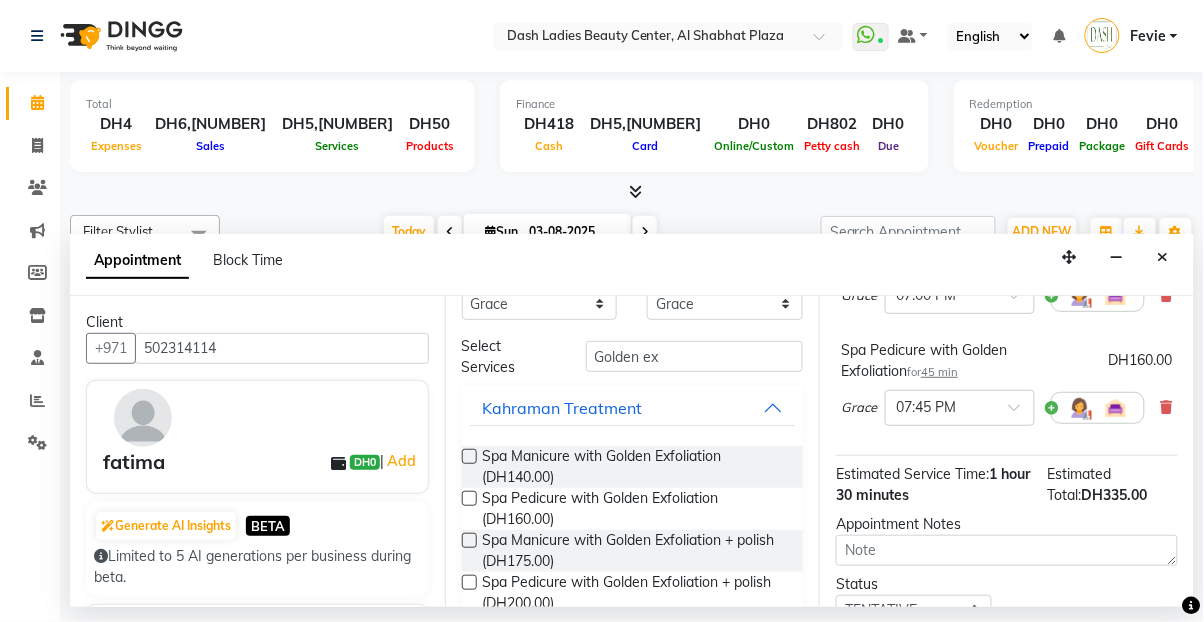 scroll, scrollTop: 231, scrollLeft: 0, axis: vertical 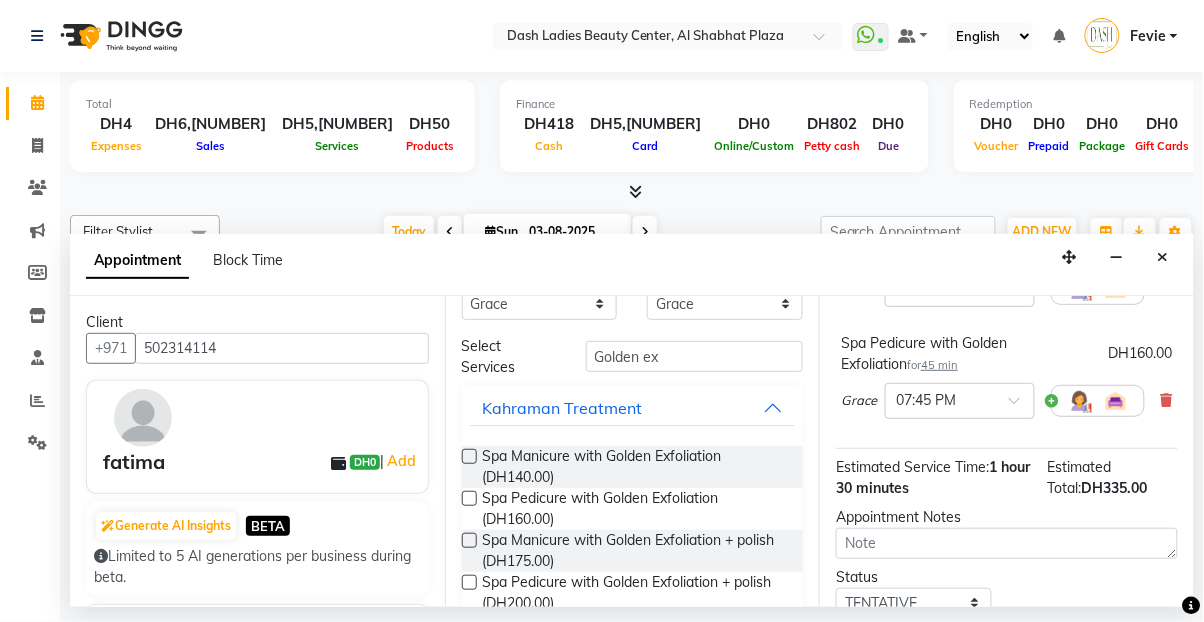 click at bounding box center (940, 399) 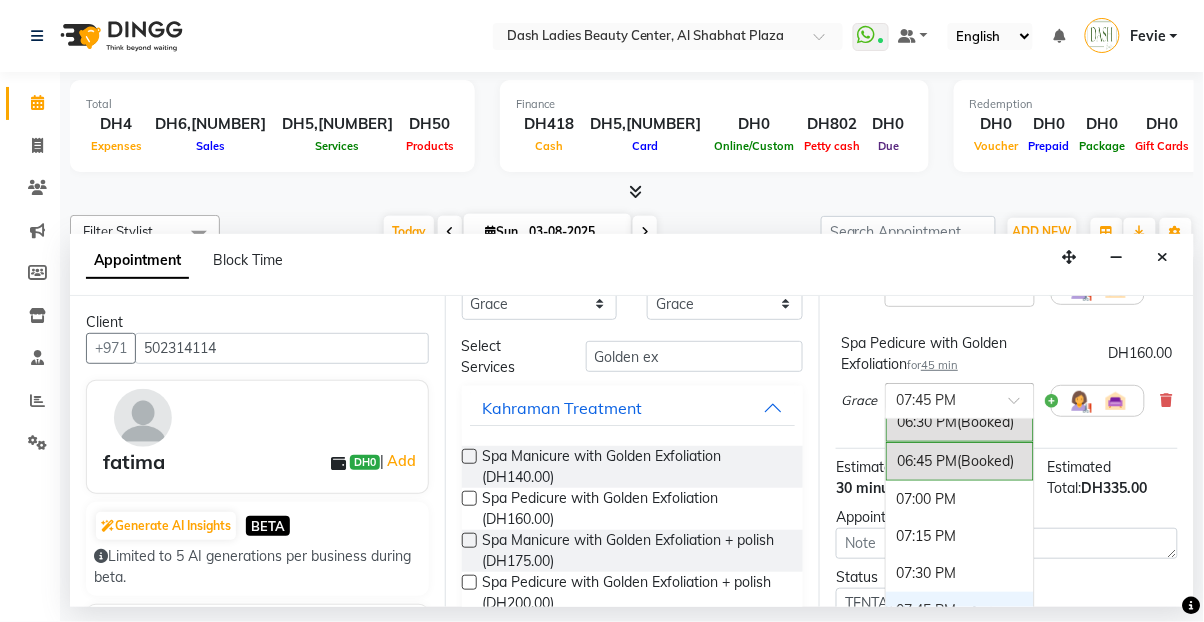scroll, scrollTop: 1308, scrollLeft: 0, axis: vertical 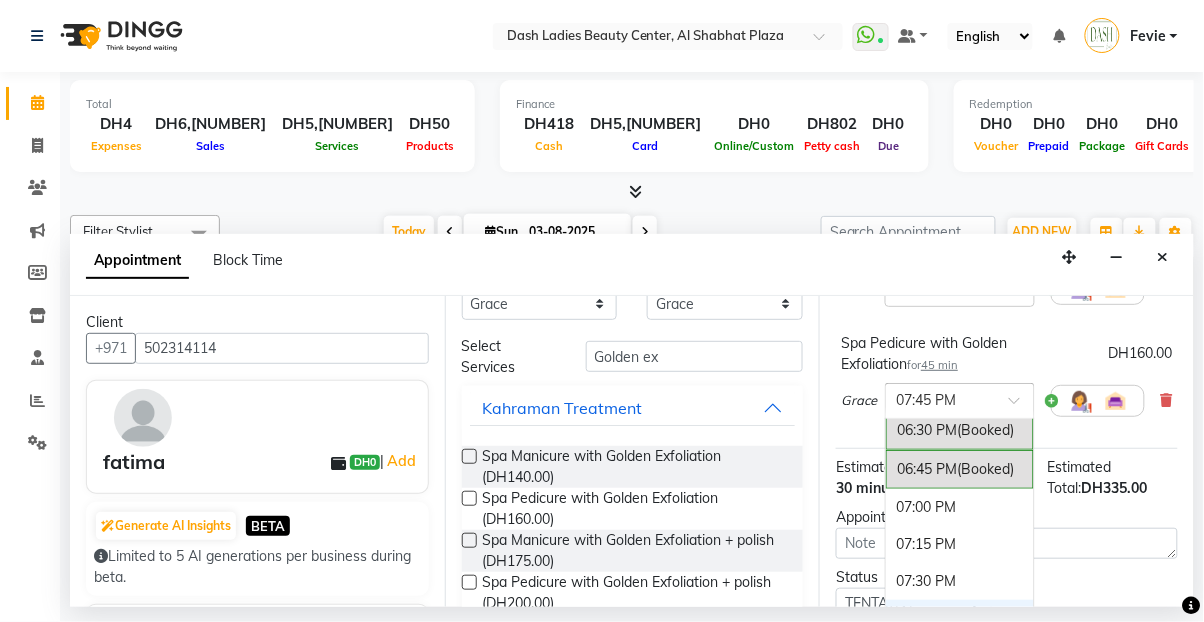 click on "07:00 PM" at bounding box center (960, 507) 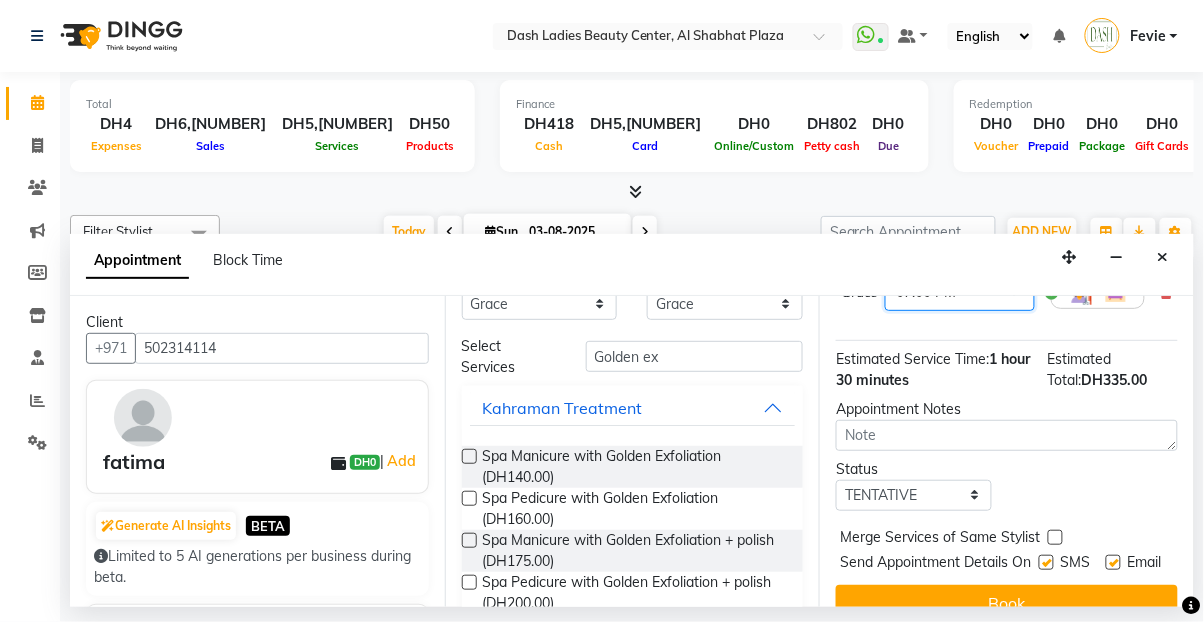 scroll, scrollTop: 368, scrollLeft: 0, axis: vertical 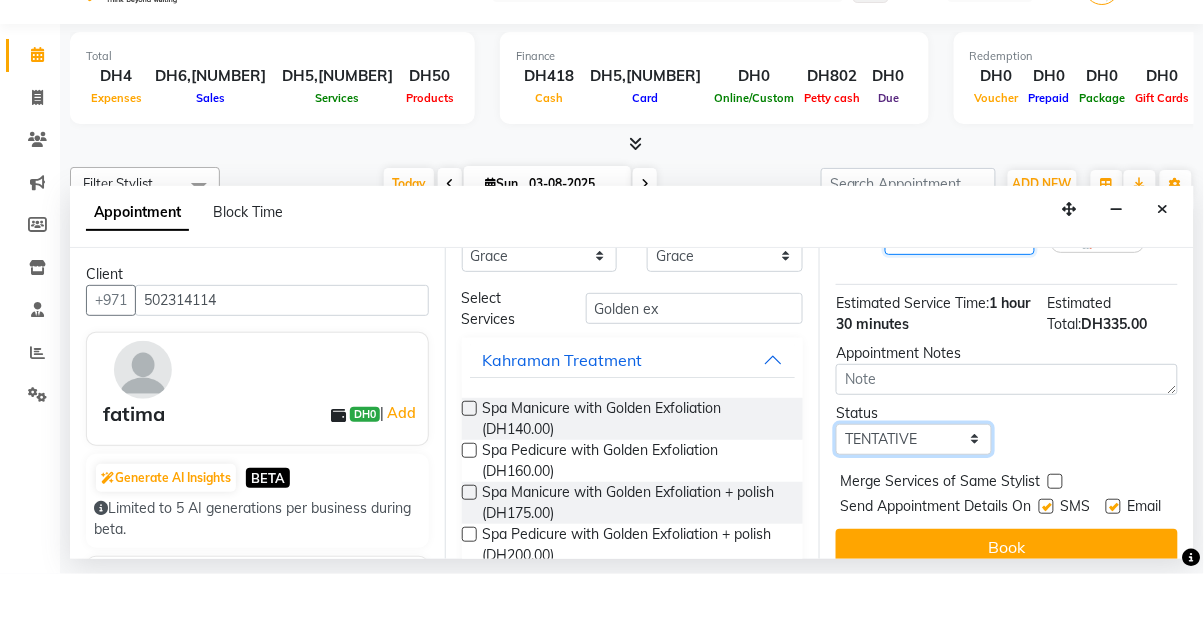 click on "Select TENTATIVE CONFIRM CHECK-IN UPCOMING" at bounding box center (914, 487) 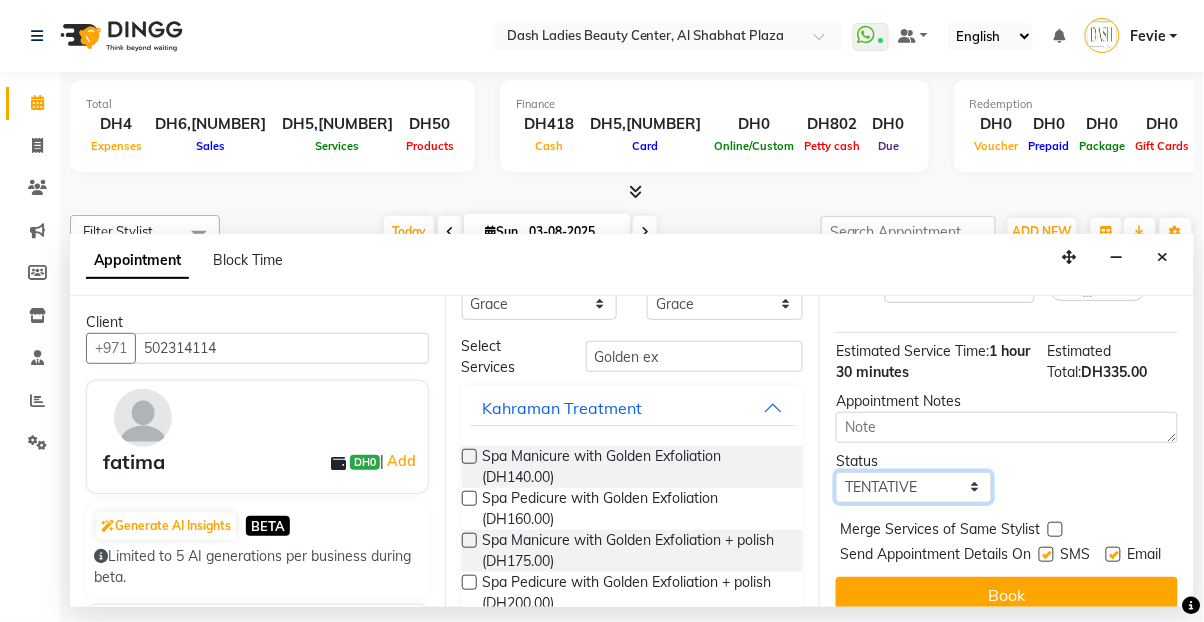 select on "check-in" 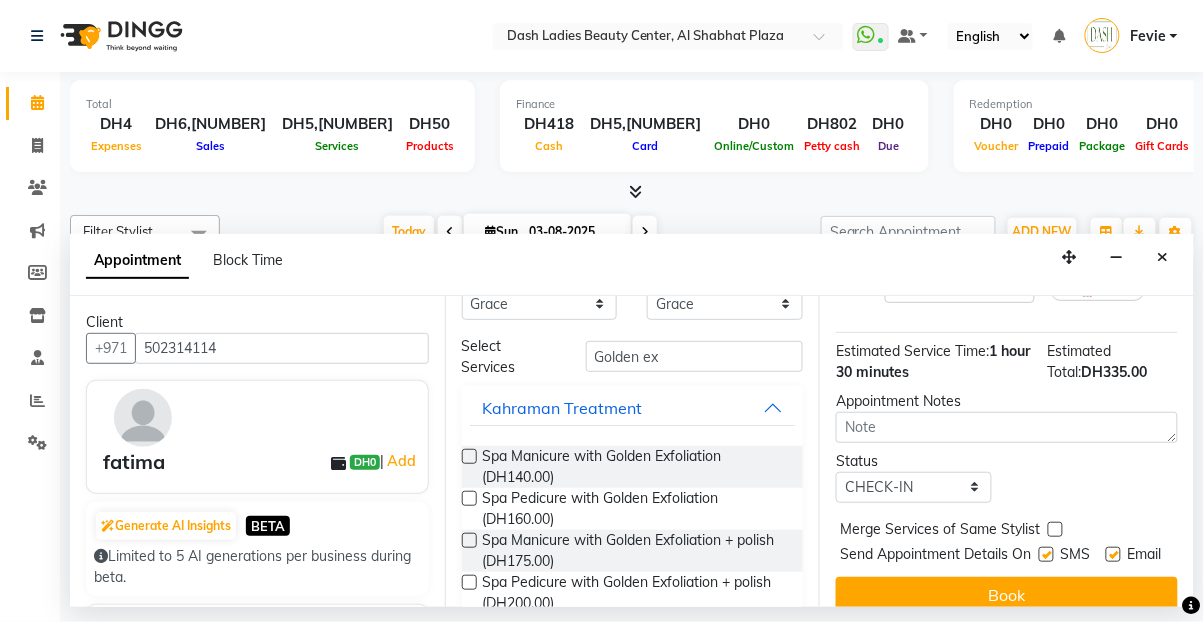 click on "Merge Services of Same Stylist" at bounding box center [1007, 531] 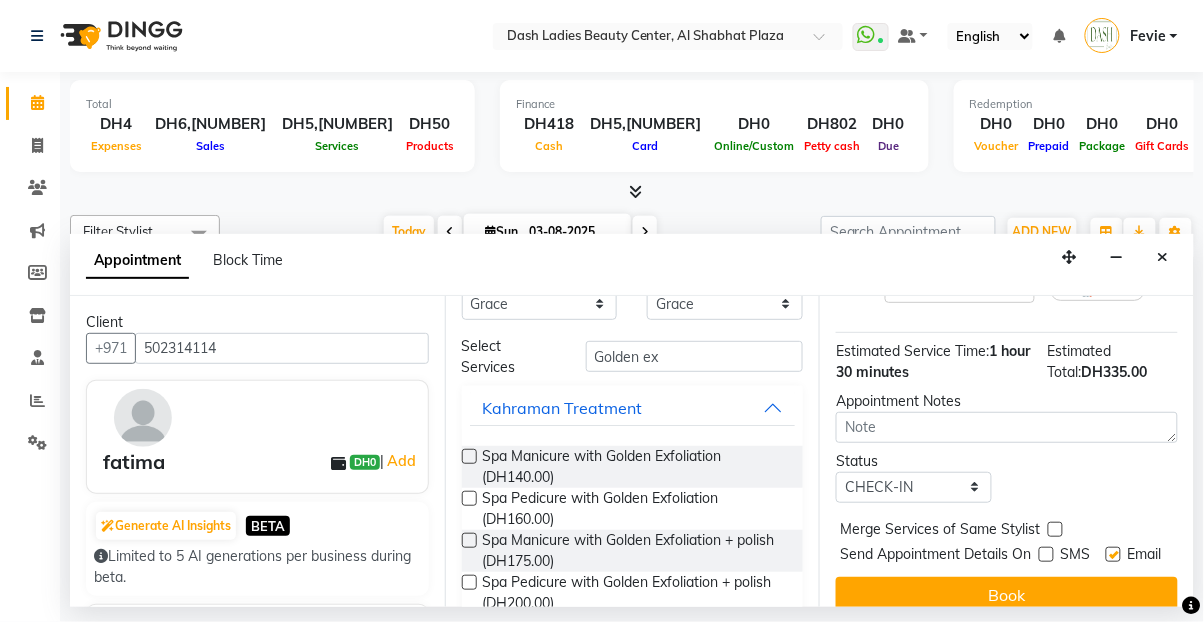 click on "Email" at bounding box center (1144, 556) 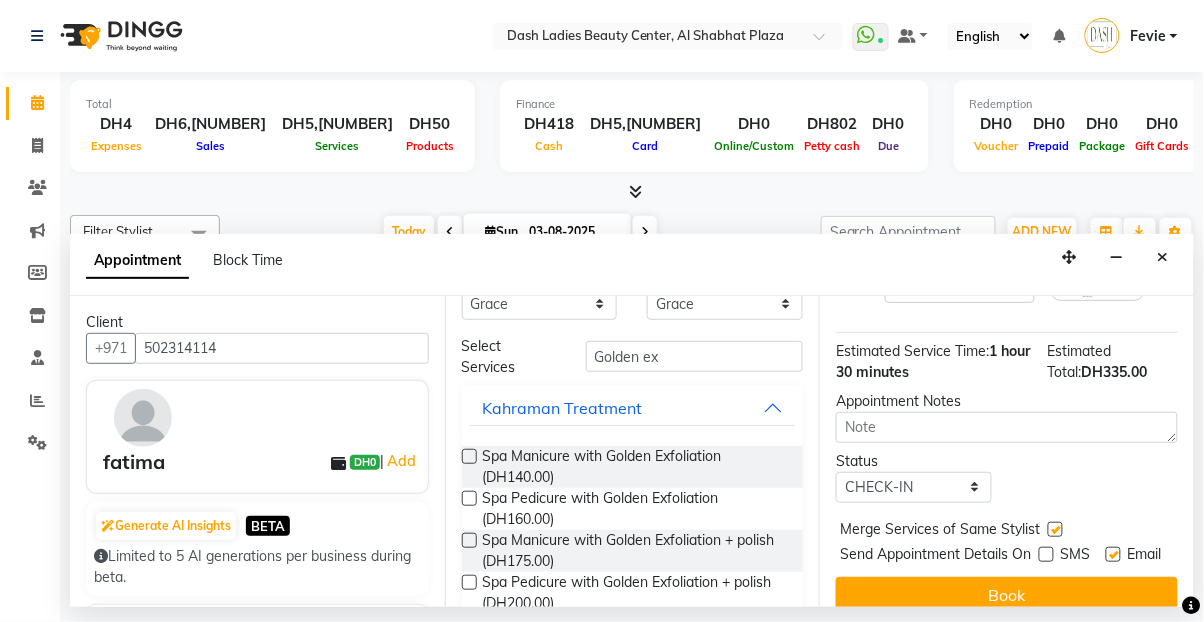 click on "Book" at bounding box center [1007, 595] 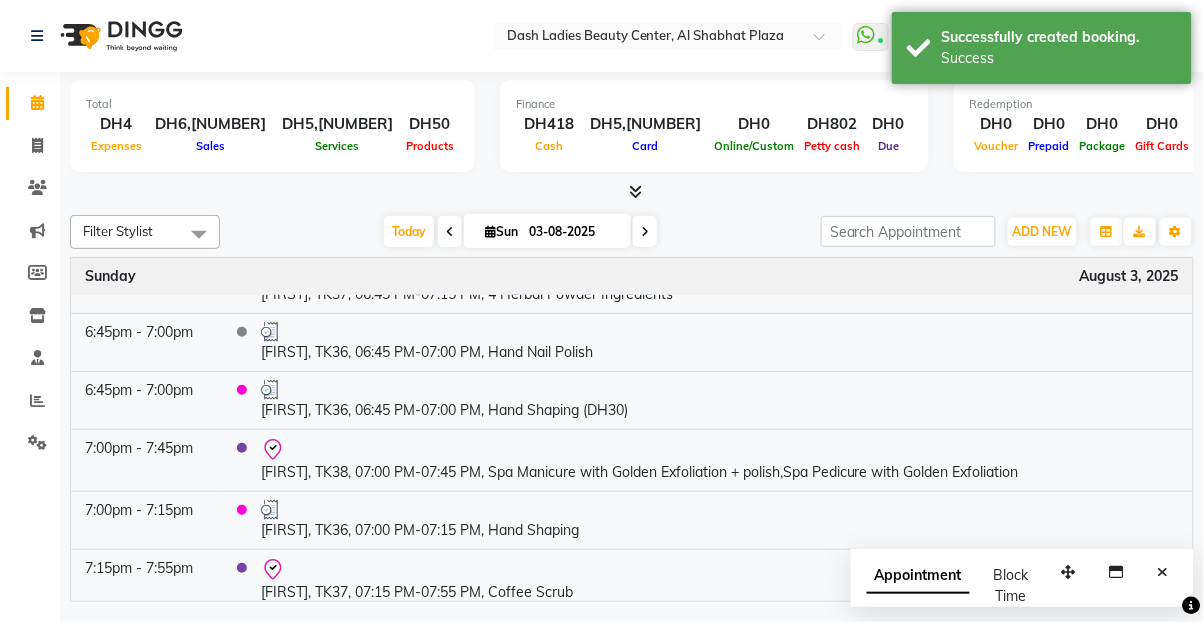 scroll, scrollTop: 3781, scrollLeft: 0, axis: vertical 